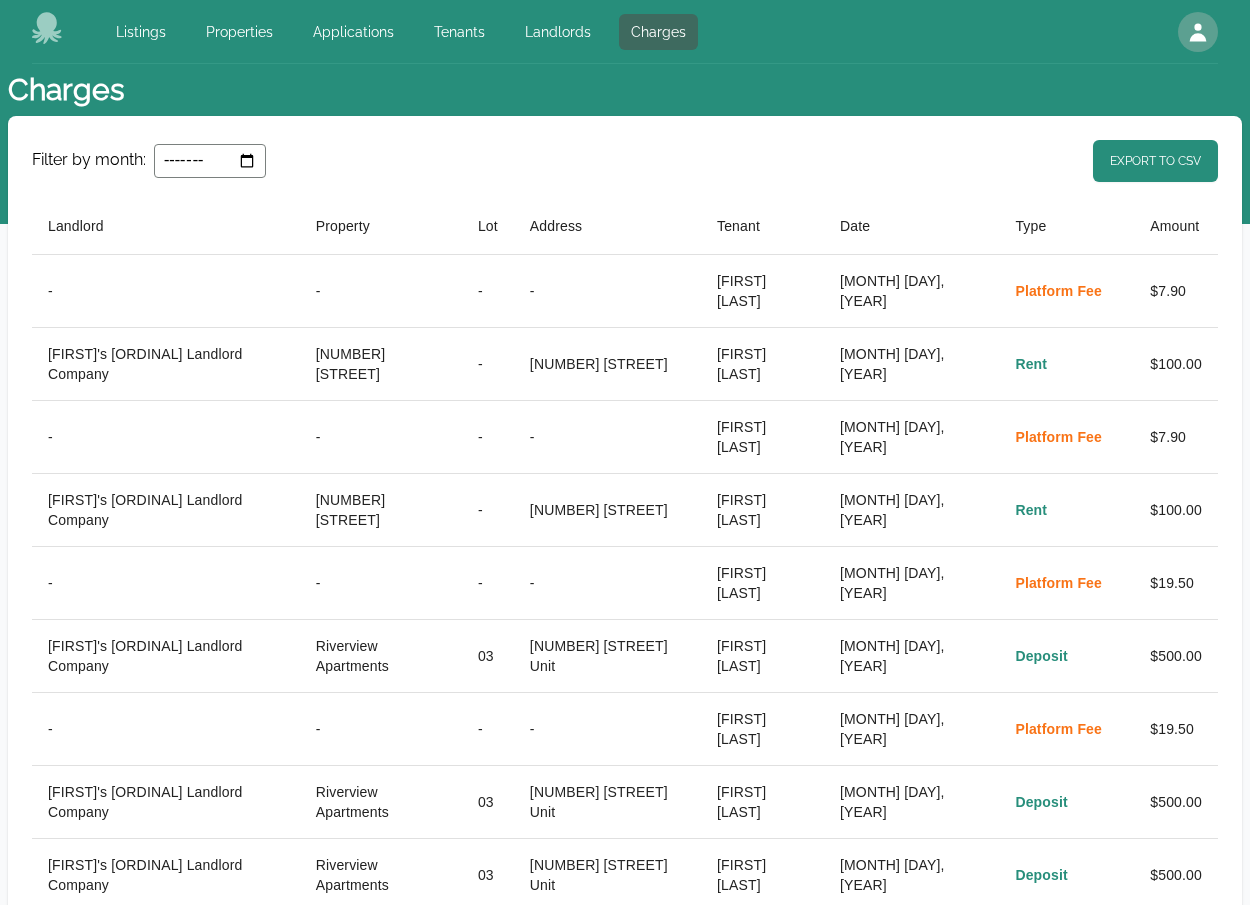 select on "**" 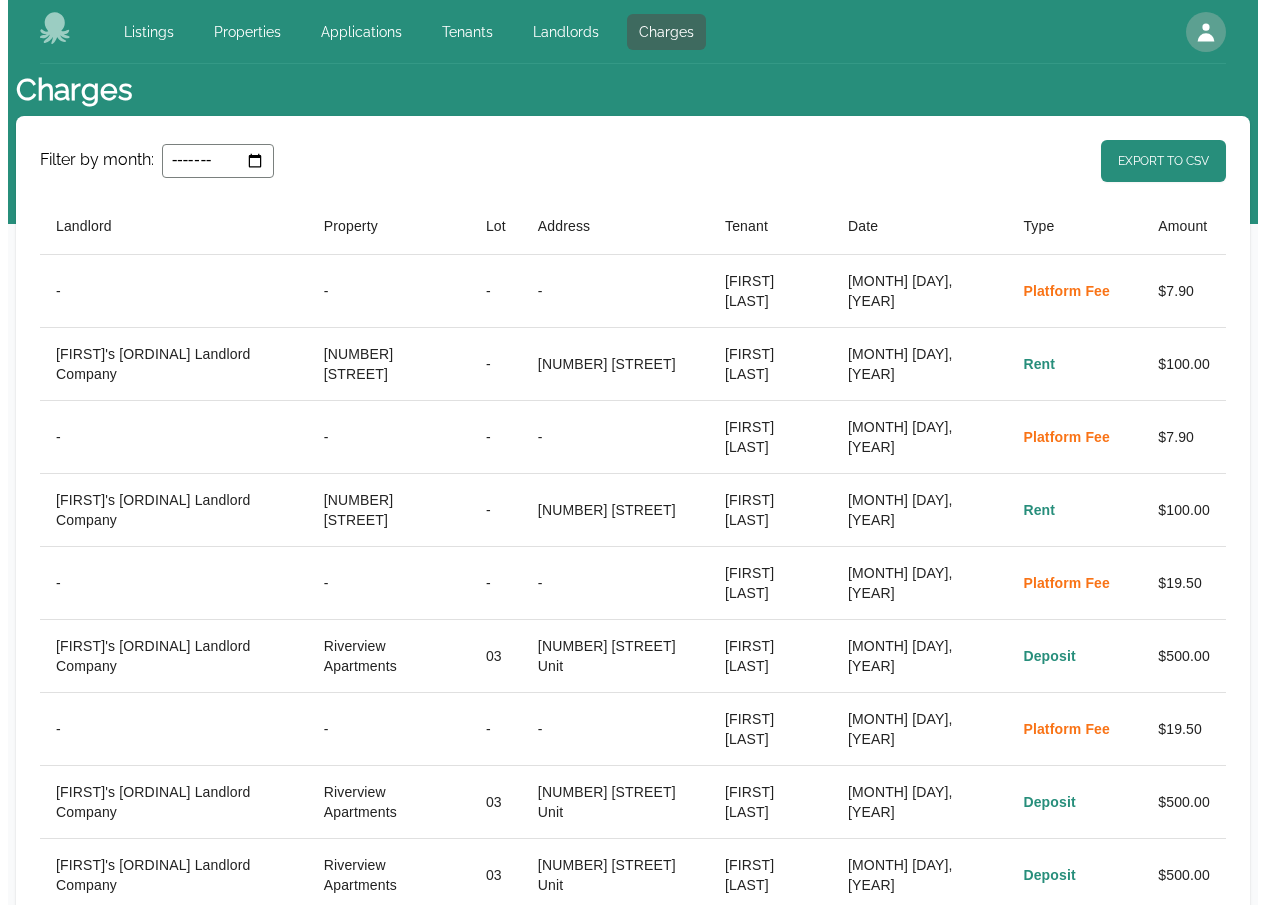 scroll, scrollTop: 0, scrollLeft: 0, axis: both 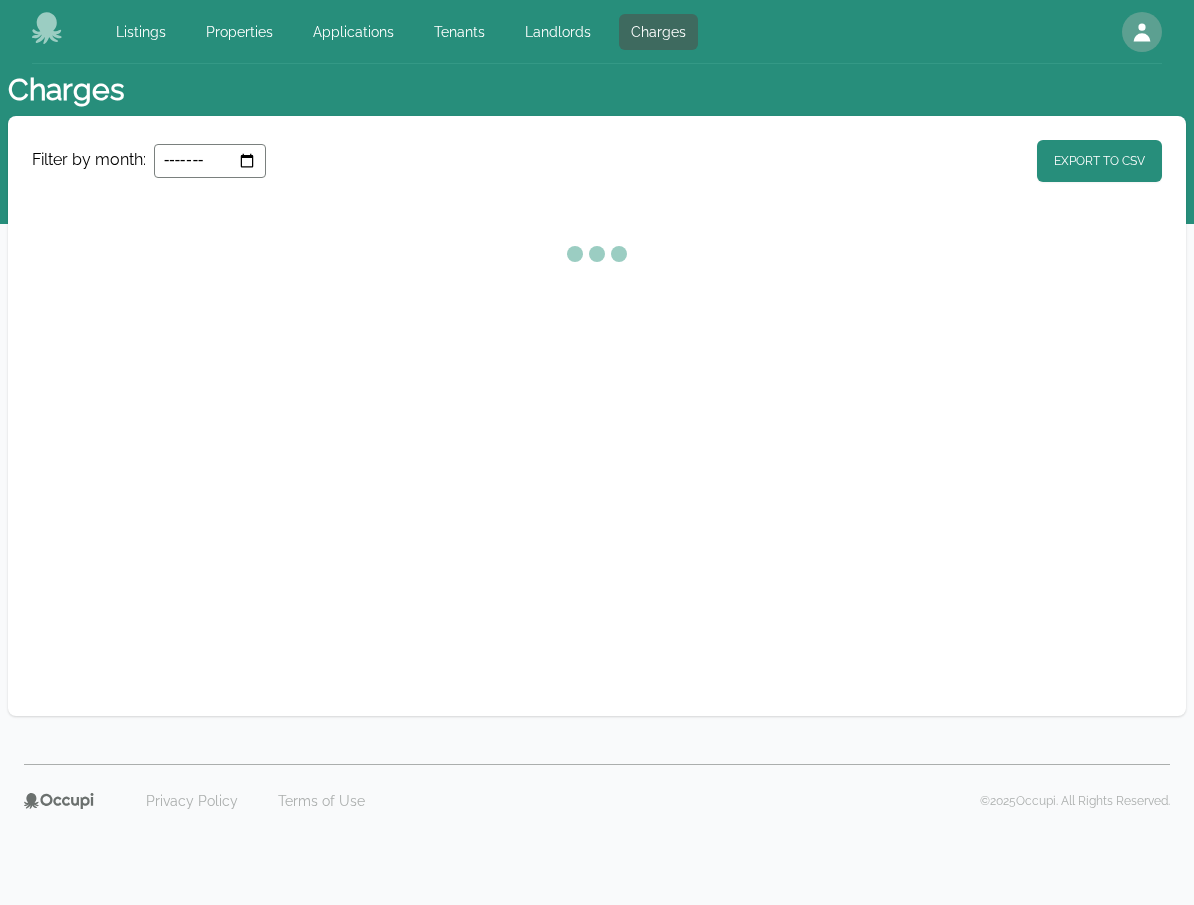 select on "**" 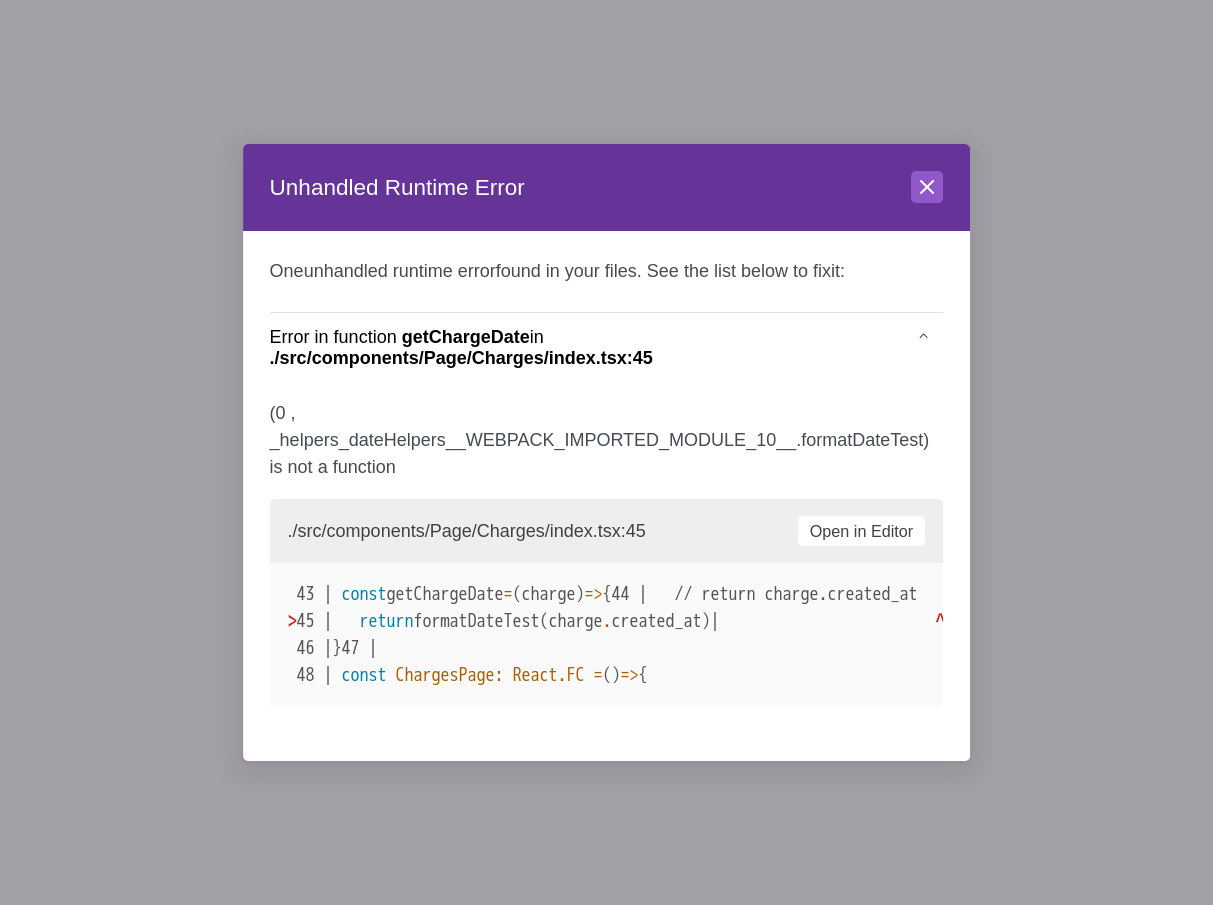 select on "**" 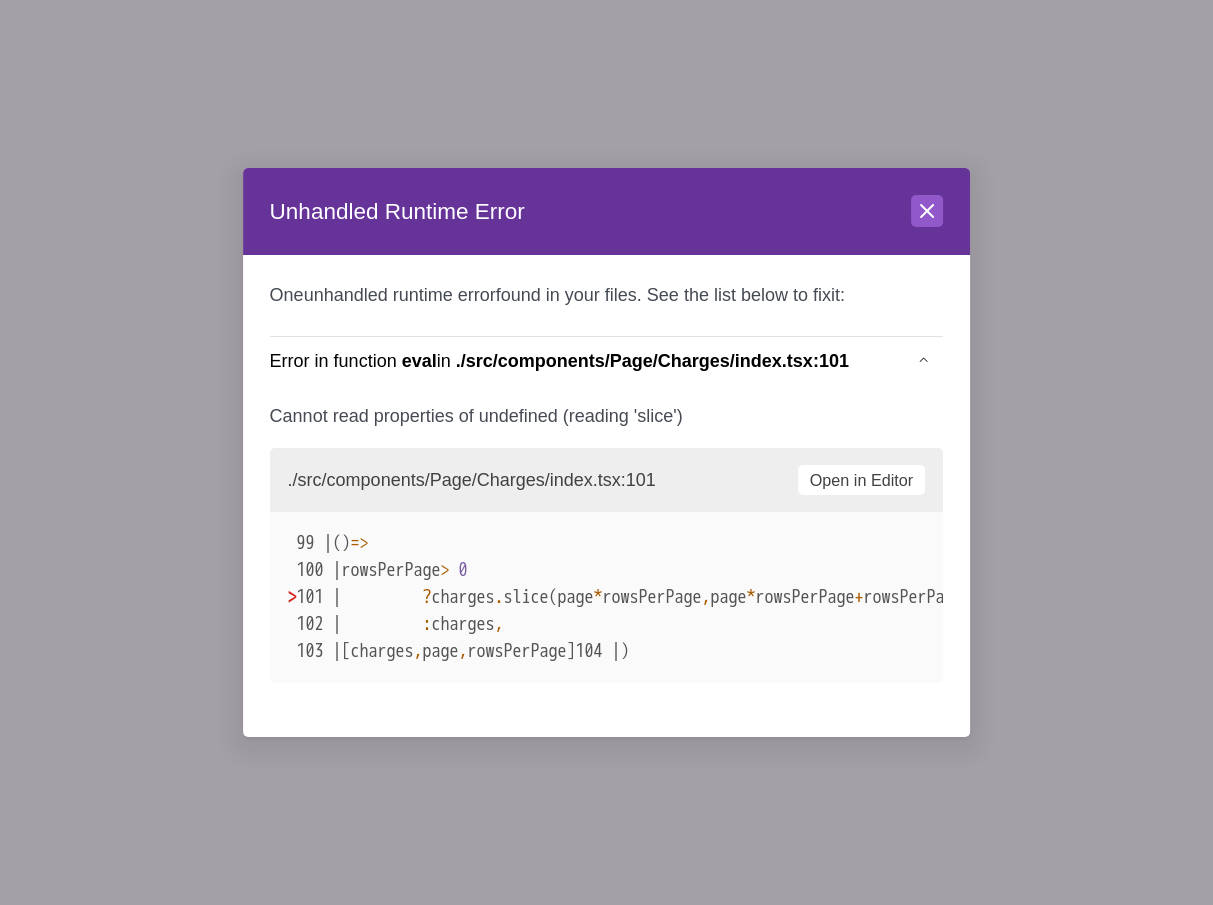 select on "**" 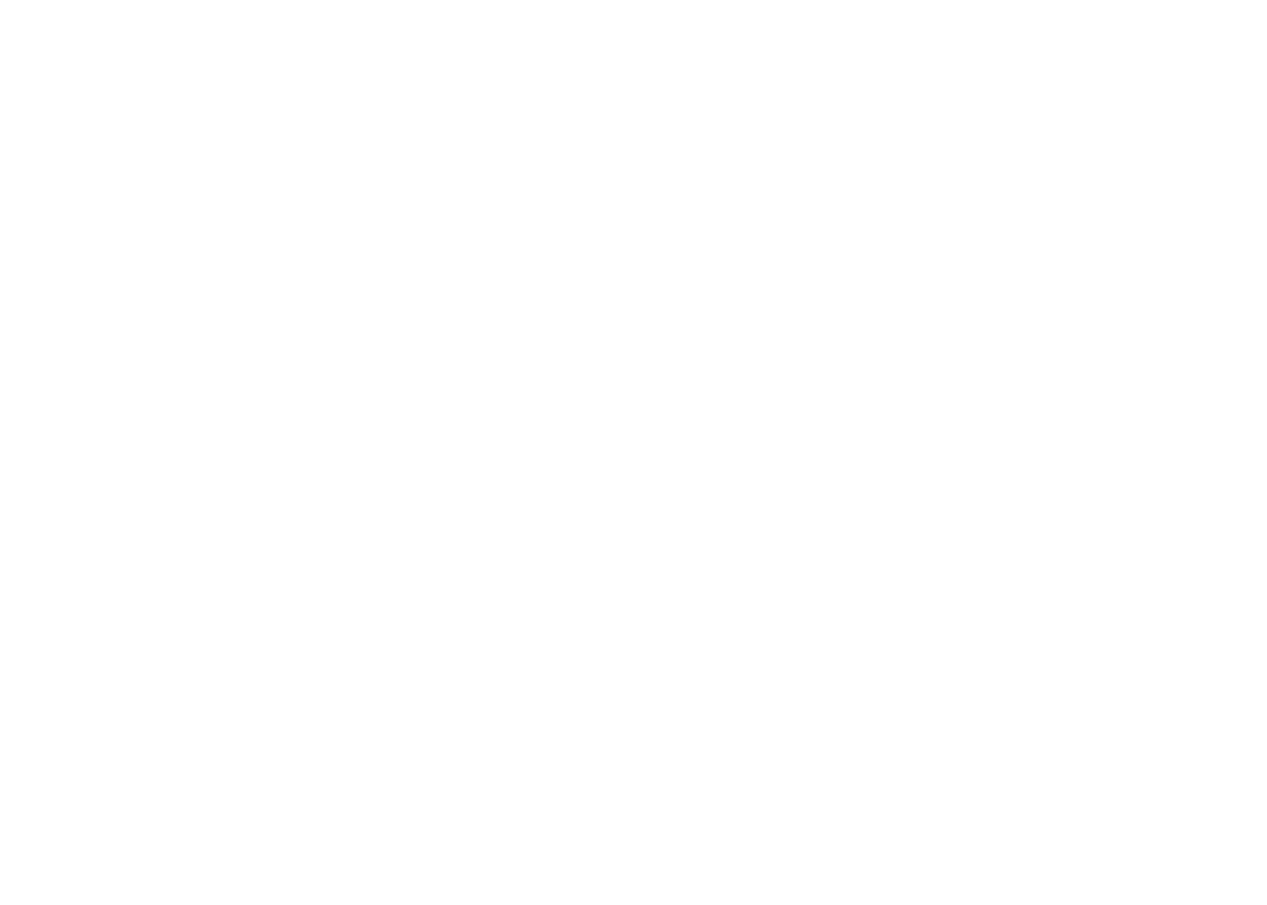 scroll, scrollTop: 0, scrollLeft: 0, axis: both 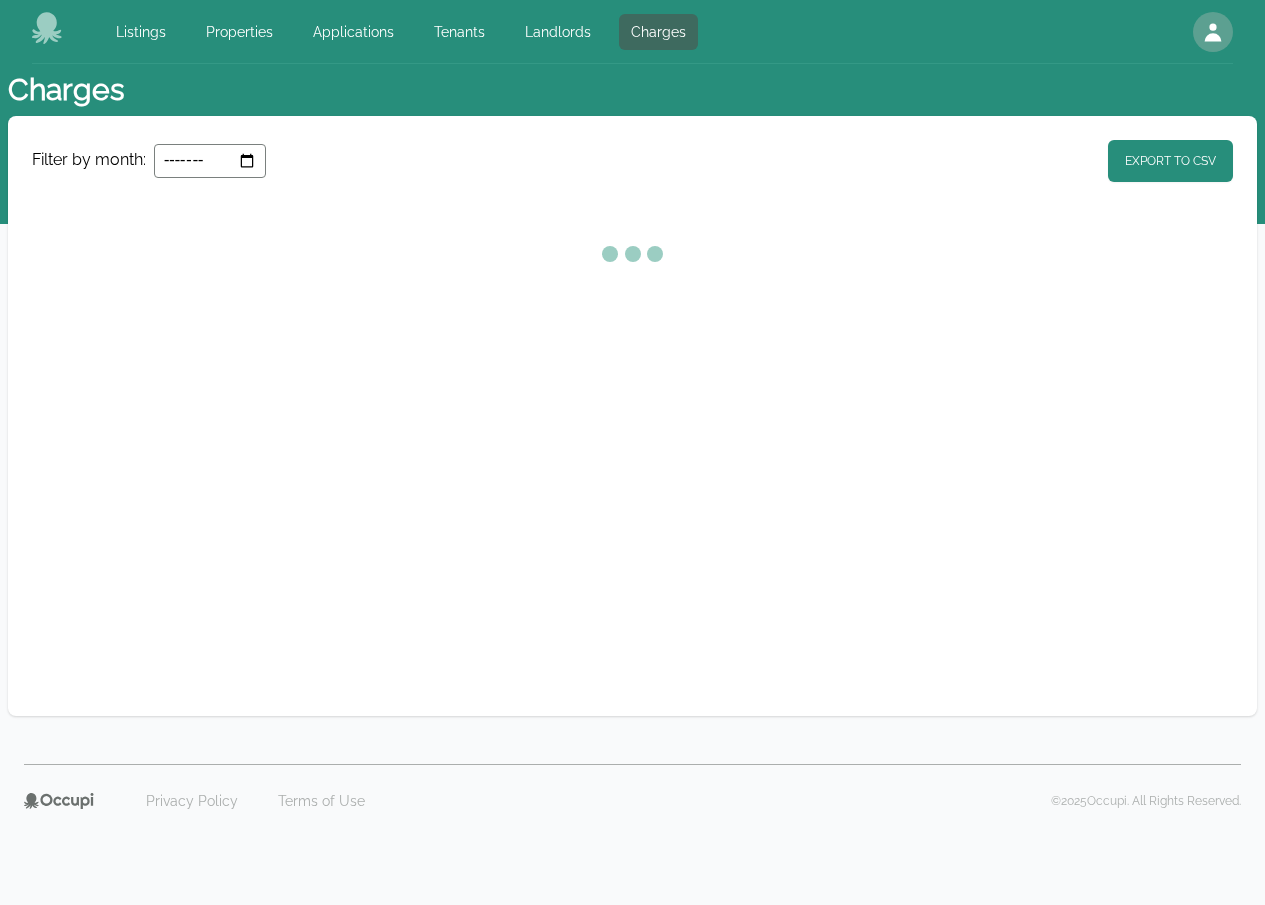 select on "**" 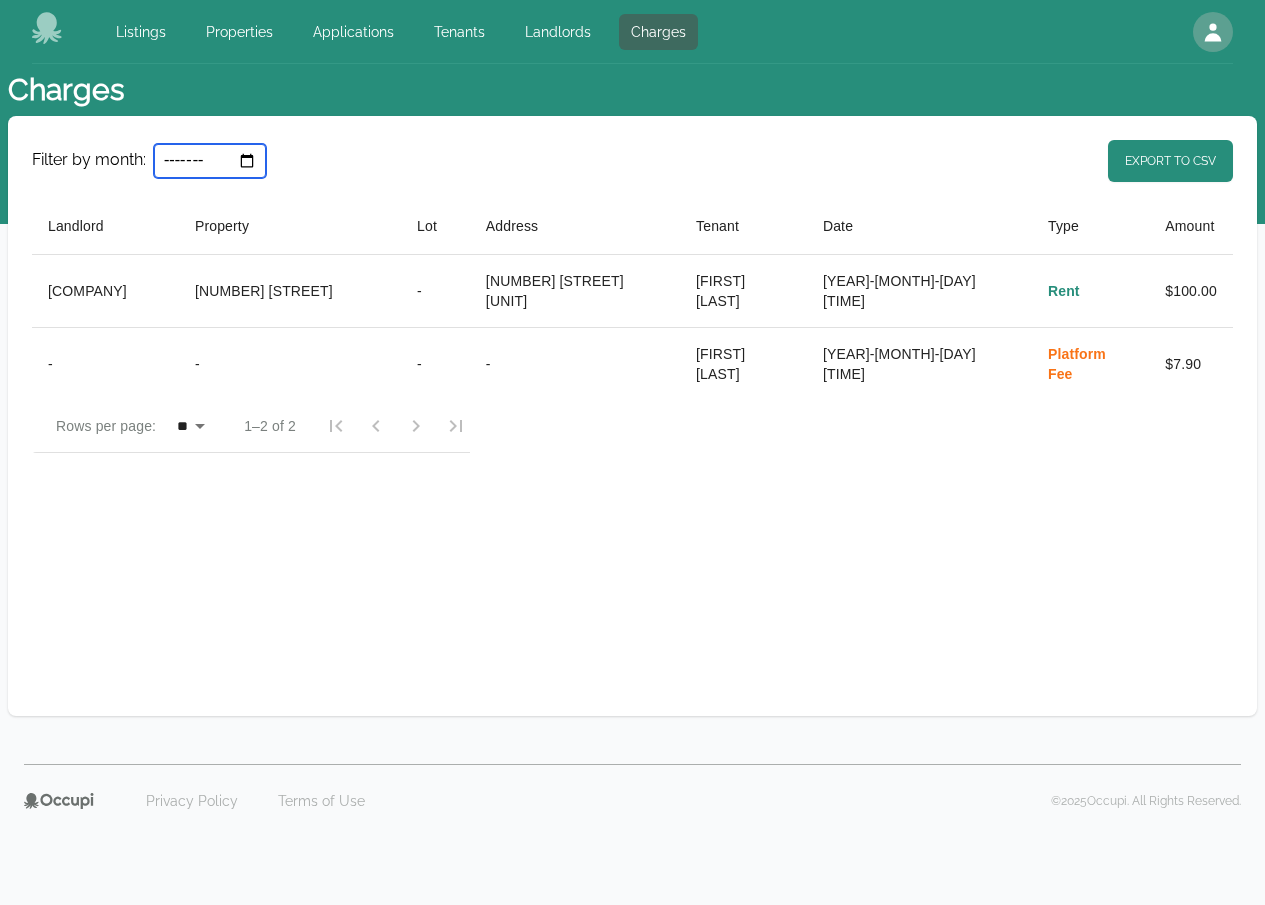click on "*******" at bounding box center (210, 161) 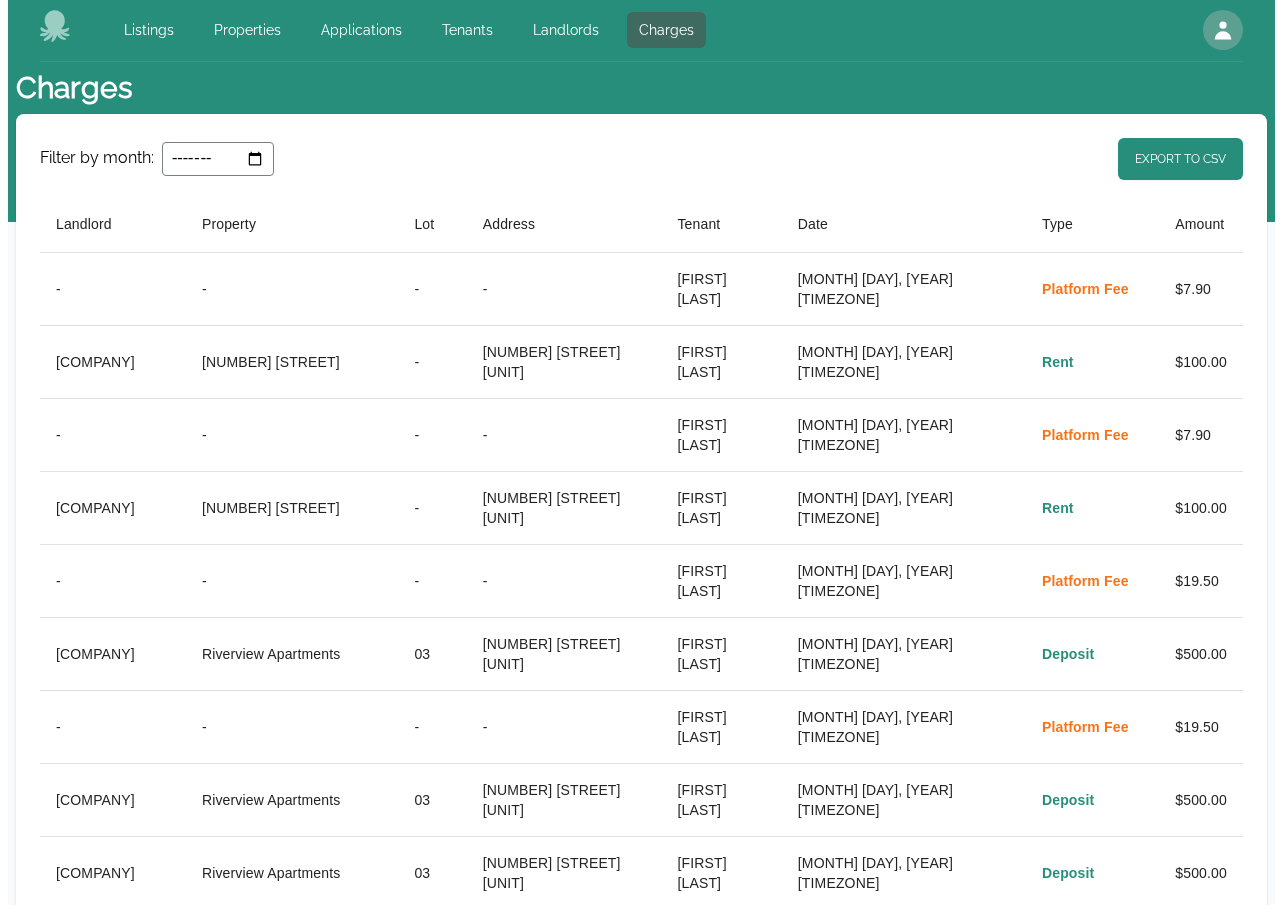 scroll, scrollTop: 0, scrollLeft: 0, axis: both 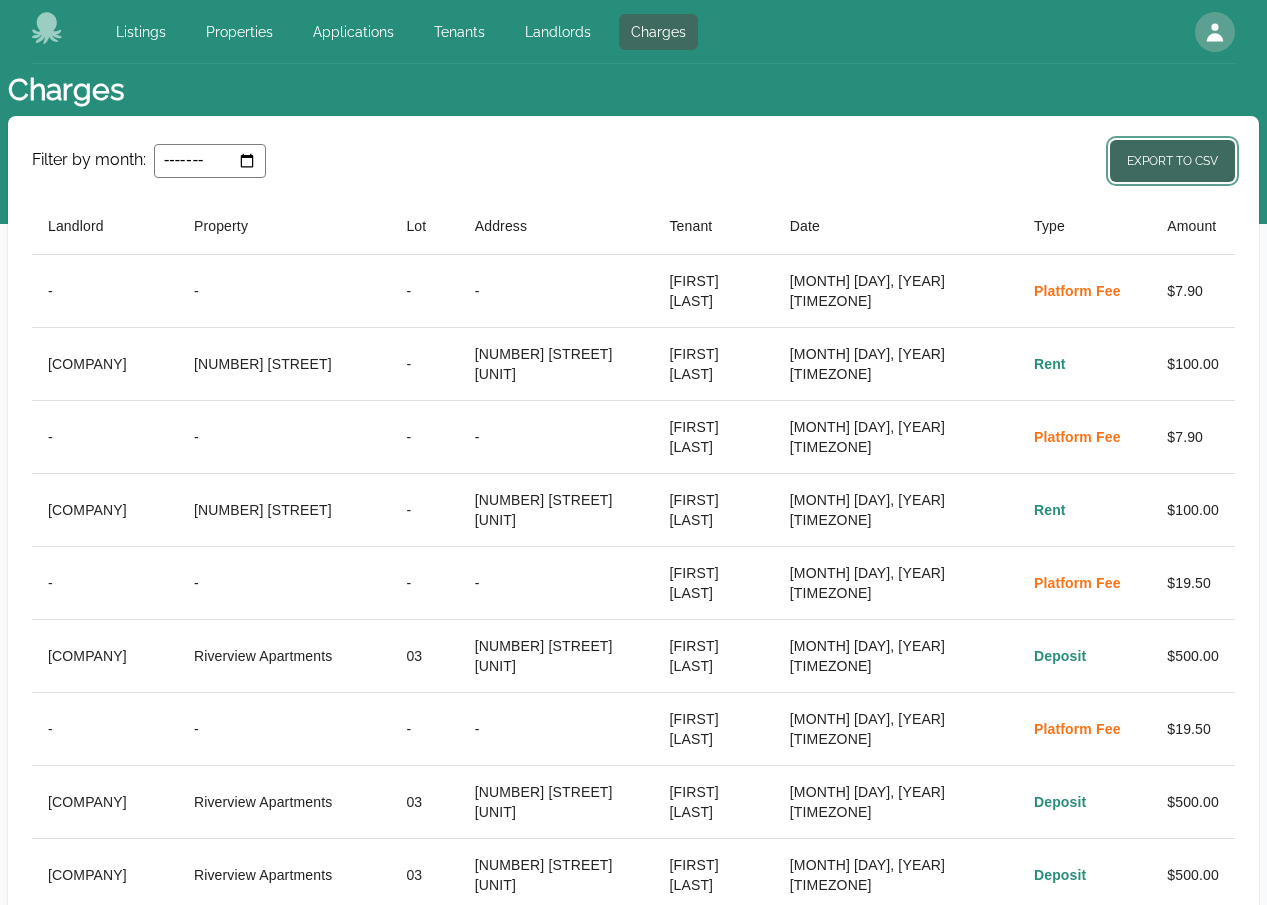 click on "Export to CSV" at bounding box center [1172, 161] 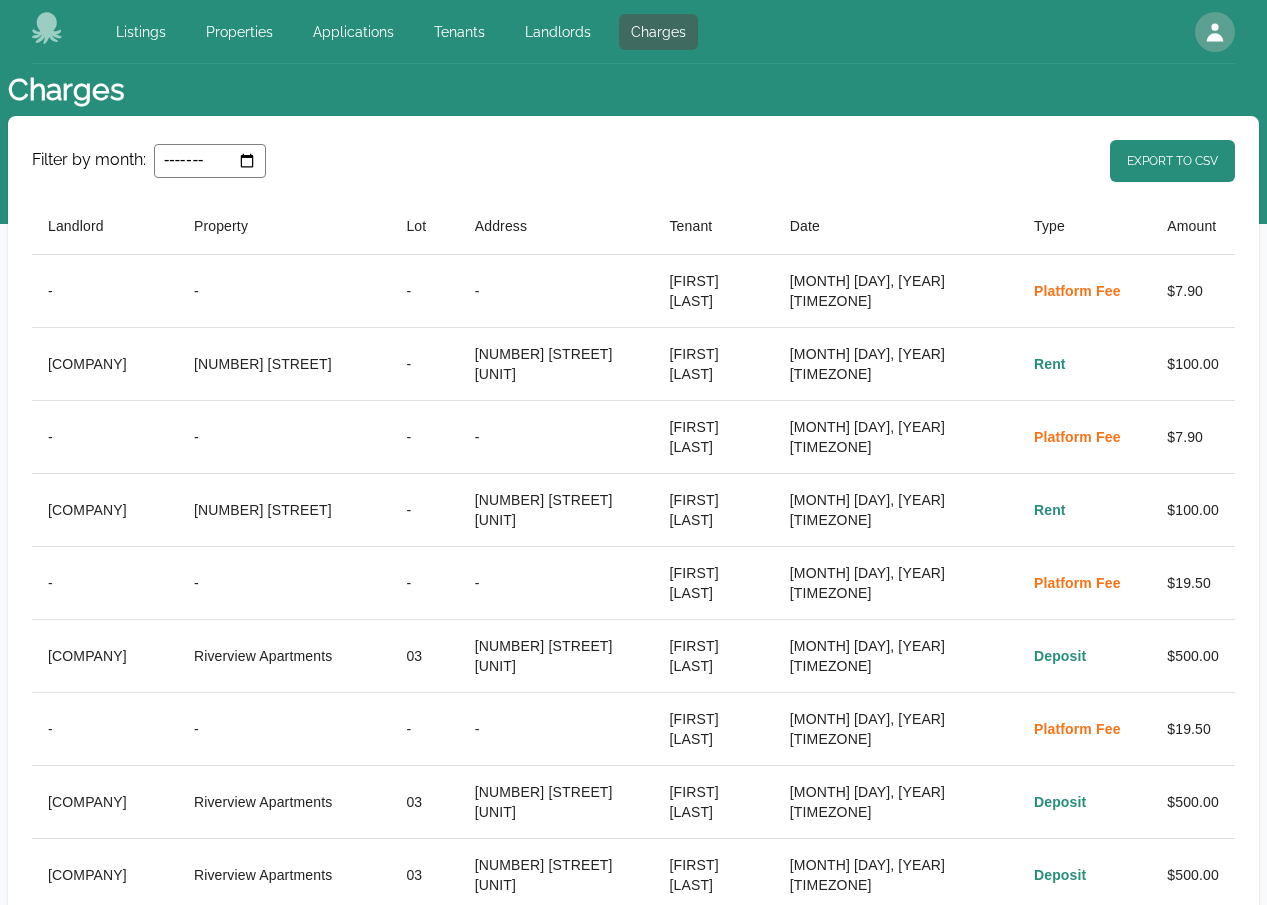 click on "Filter by month: ******* Export to CSV" at bounding box center (633, 161) 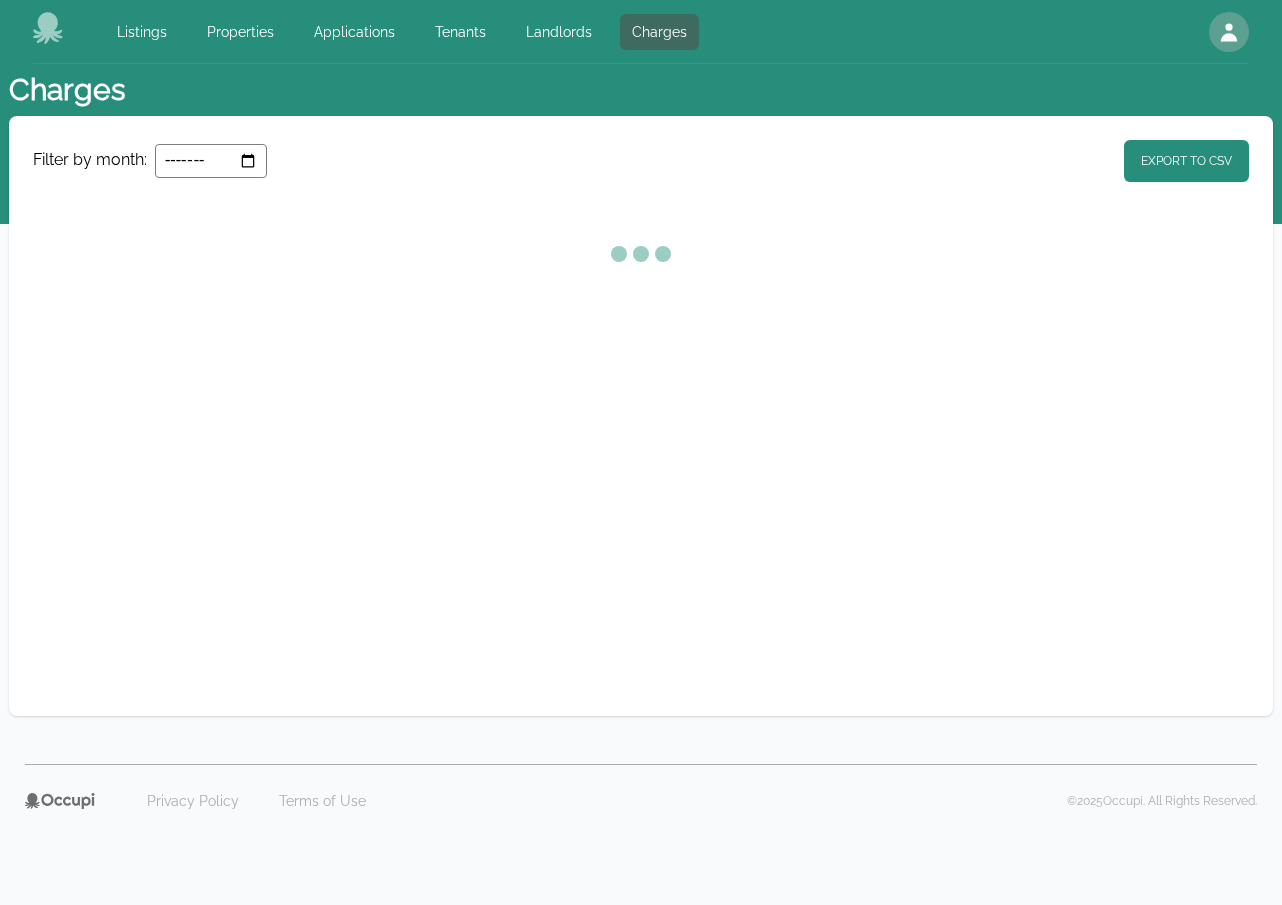 select on "**" 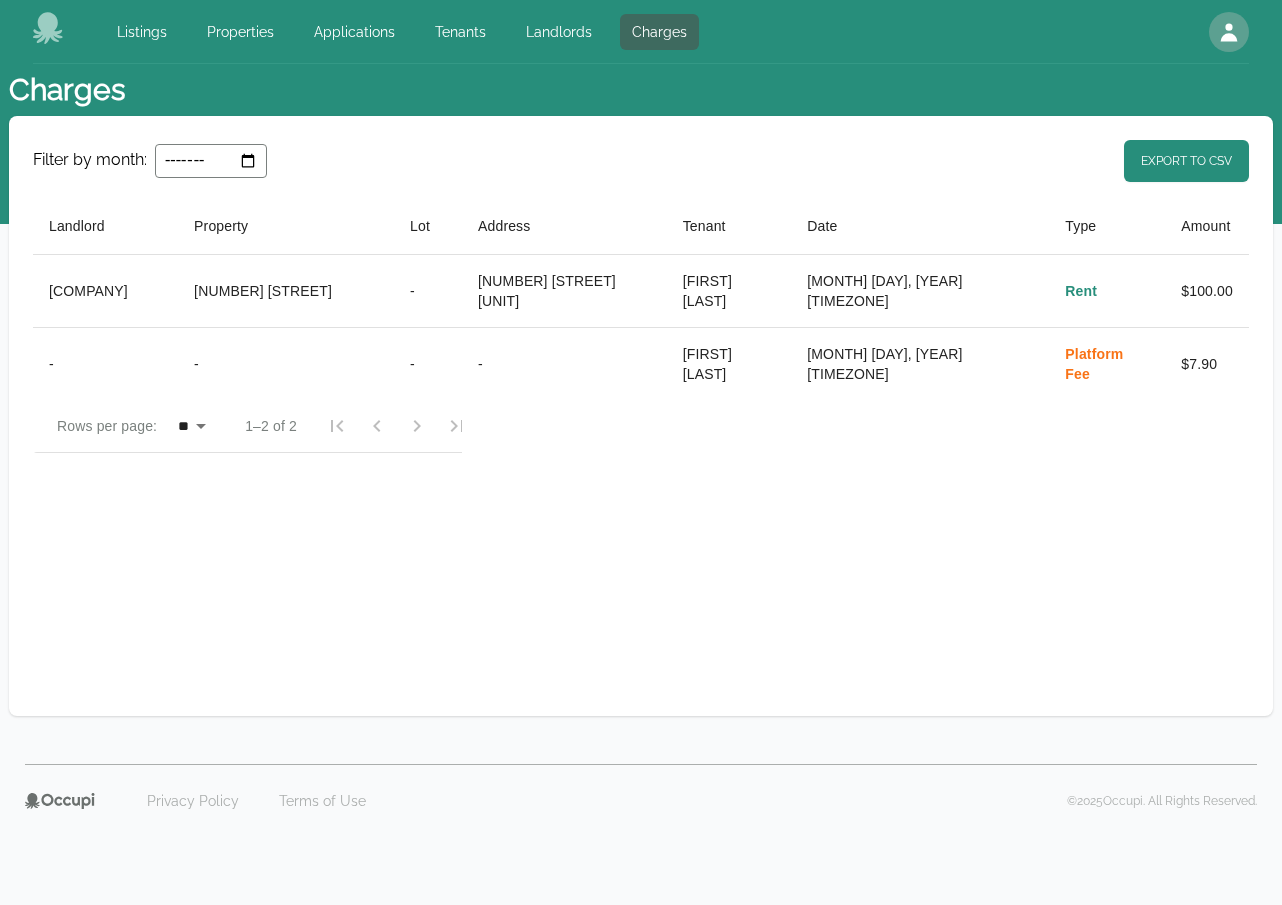 click on "Filter by month: ******* Export to CSV Landlord Property Lot Address Tenant Date Type Amount Matt's 3rd Landlord Company 1127 Blackwell - 1127 Blackwell Drive matt pwa2 barnicle August 01, 2025 CDT Rent $100.00 - - - - matt pwa2 barnicle August 01, 2025 CDT Platform Fee $7.90 Rows per page: ** ** ** ** *** 1–2 of 2" at bounding box center (641, 416) 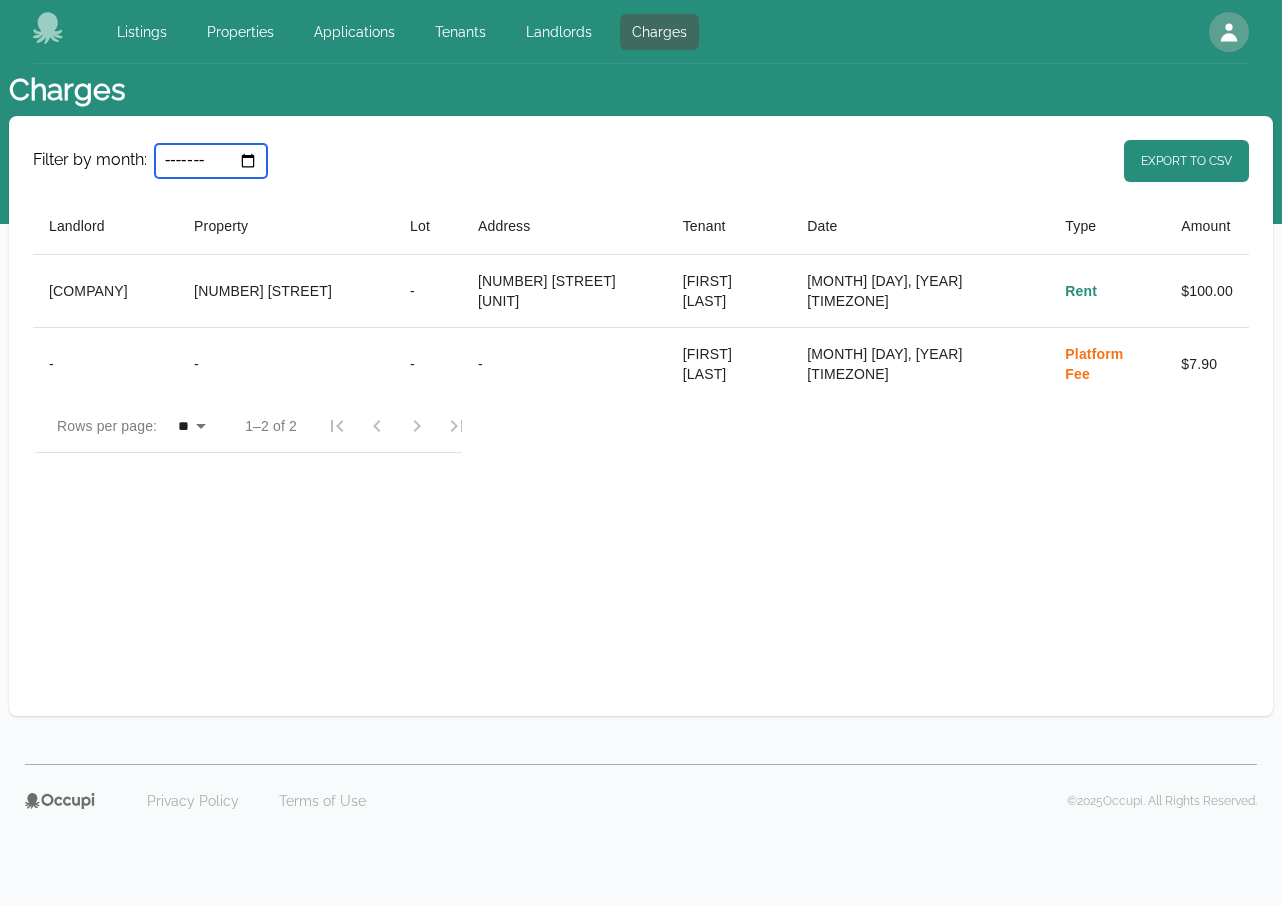 click on "*******" at bounding box center [211, 161] 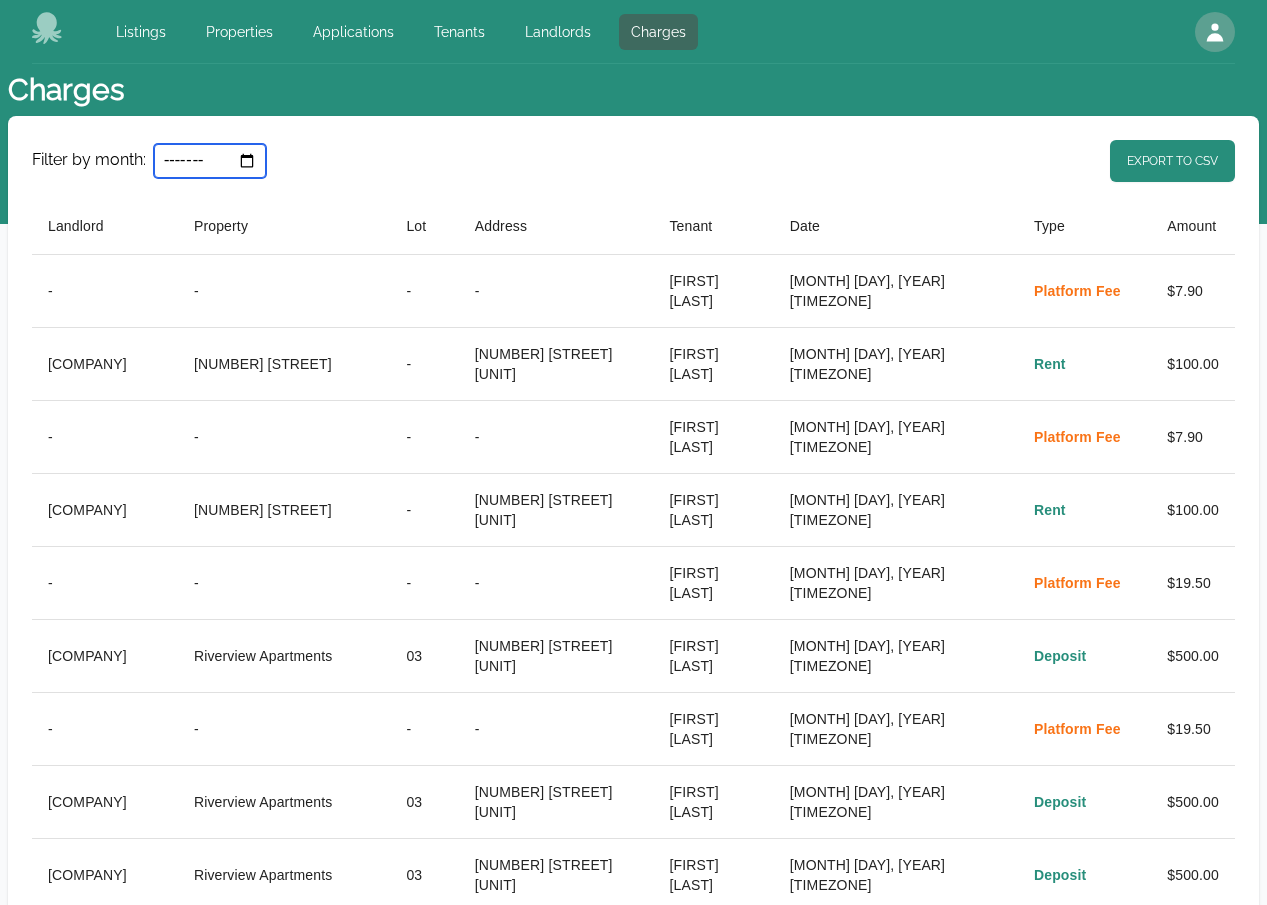 click on "*******" at bounding box center (210, 161) 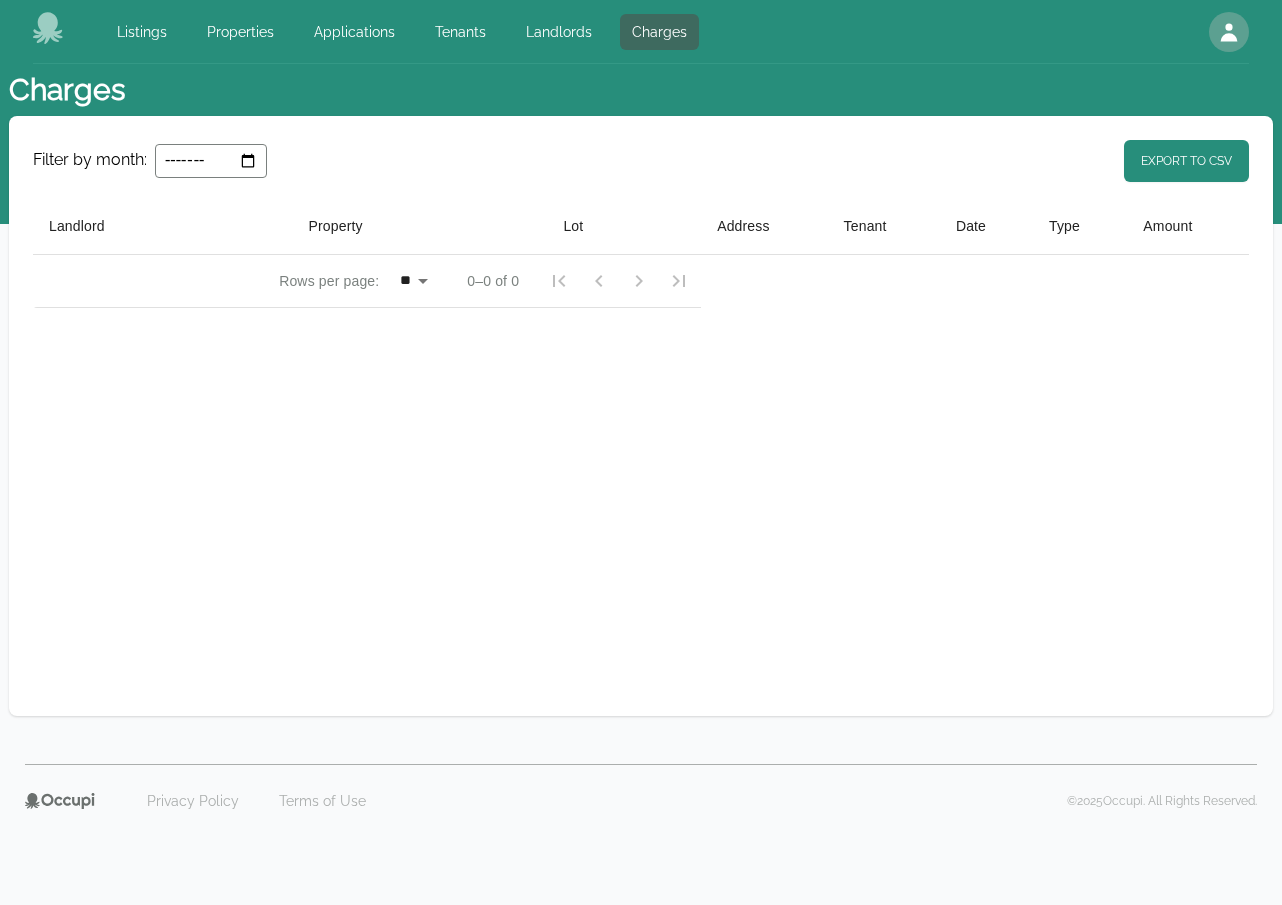 click on "Filter by month: ******* Export to CSV" at bounding box center (641, 161) 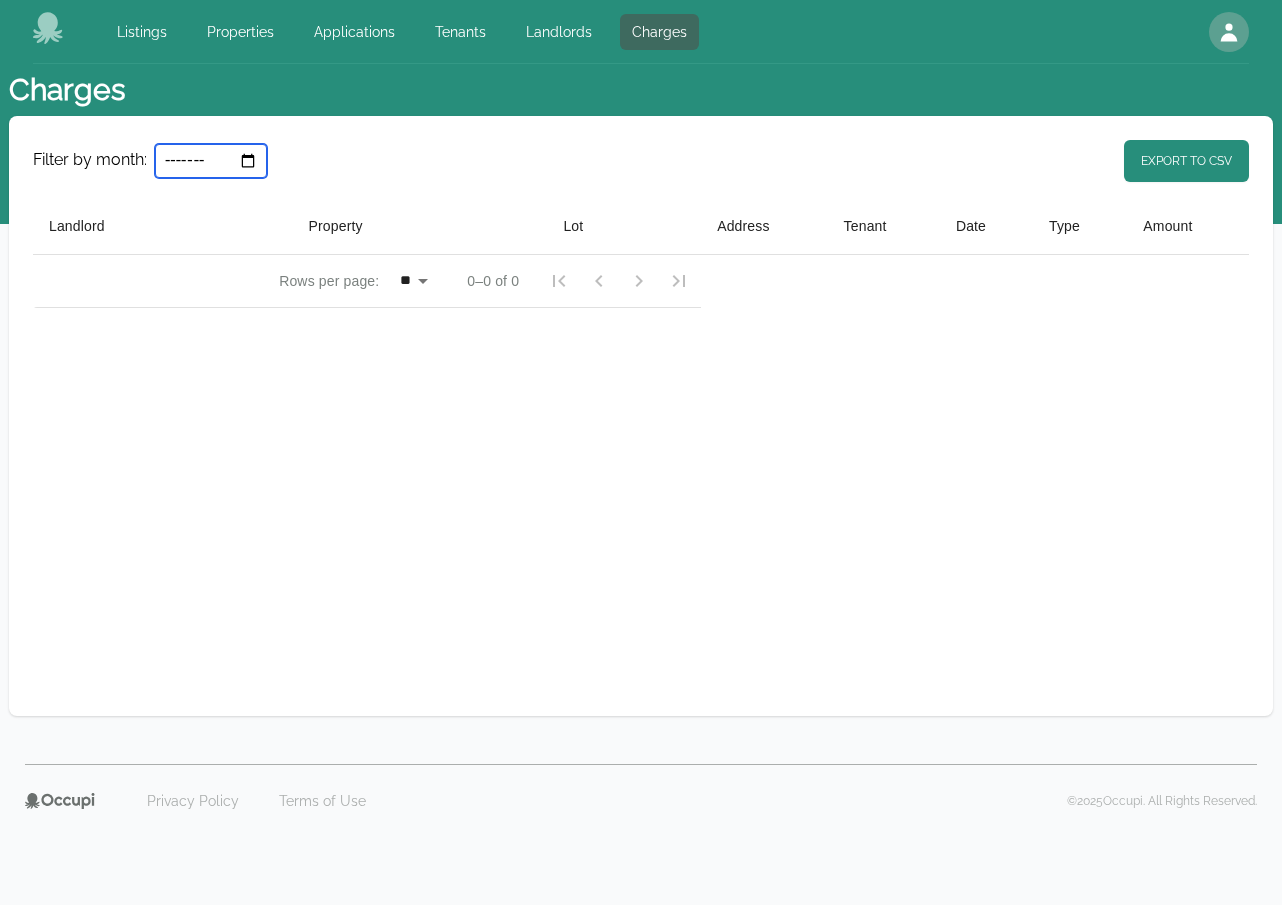 click on "*******" at bounding box center [211, 161] 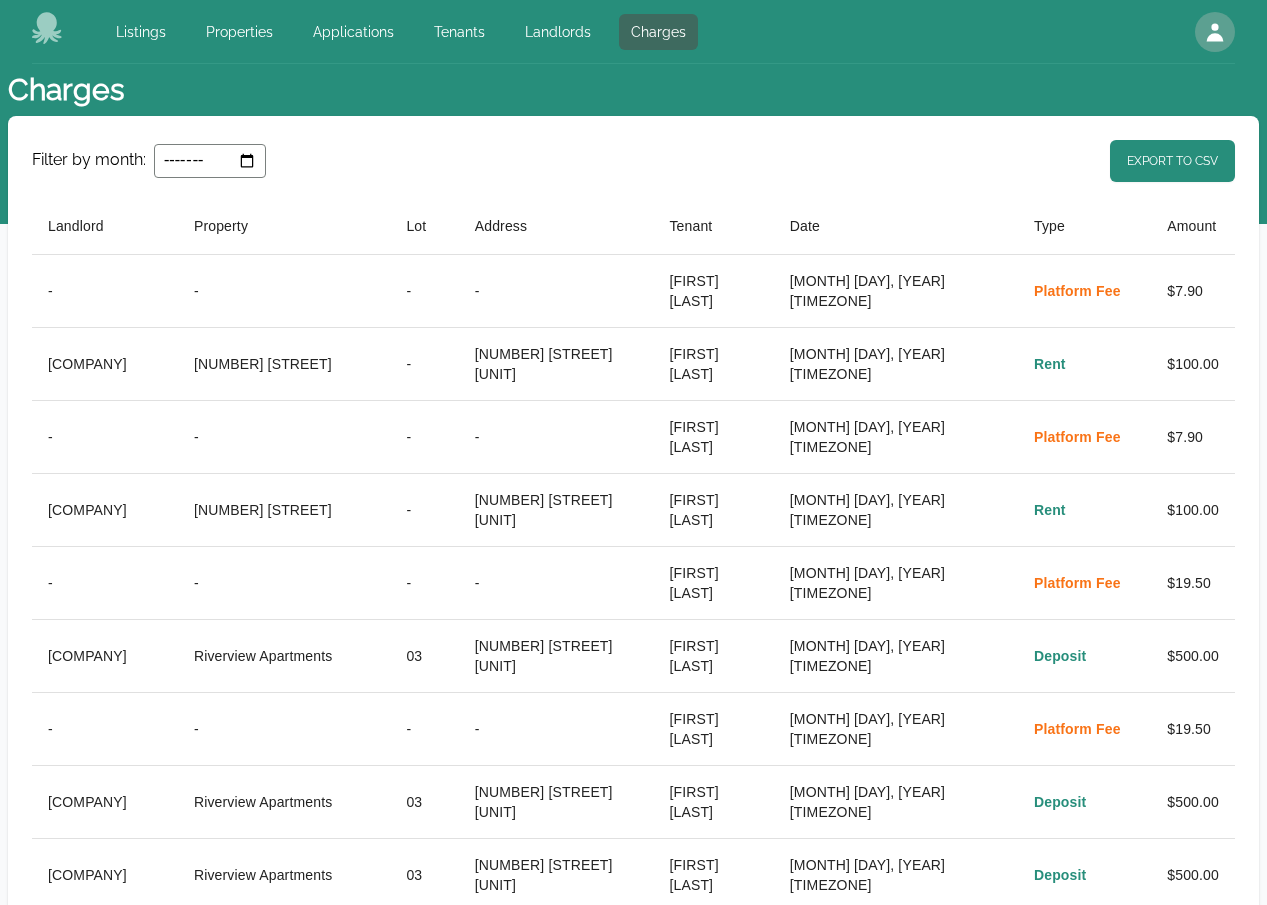 click on "Filter by month: ******* Export to CSV" at bounding box center (633, 161) 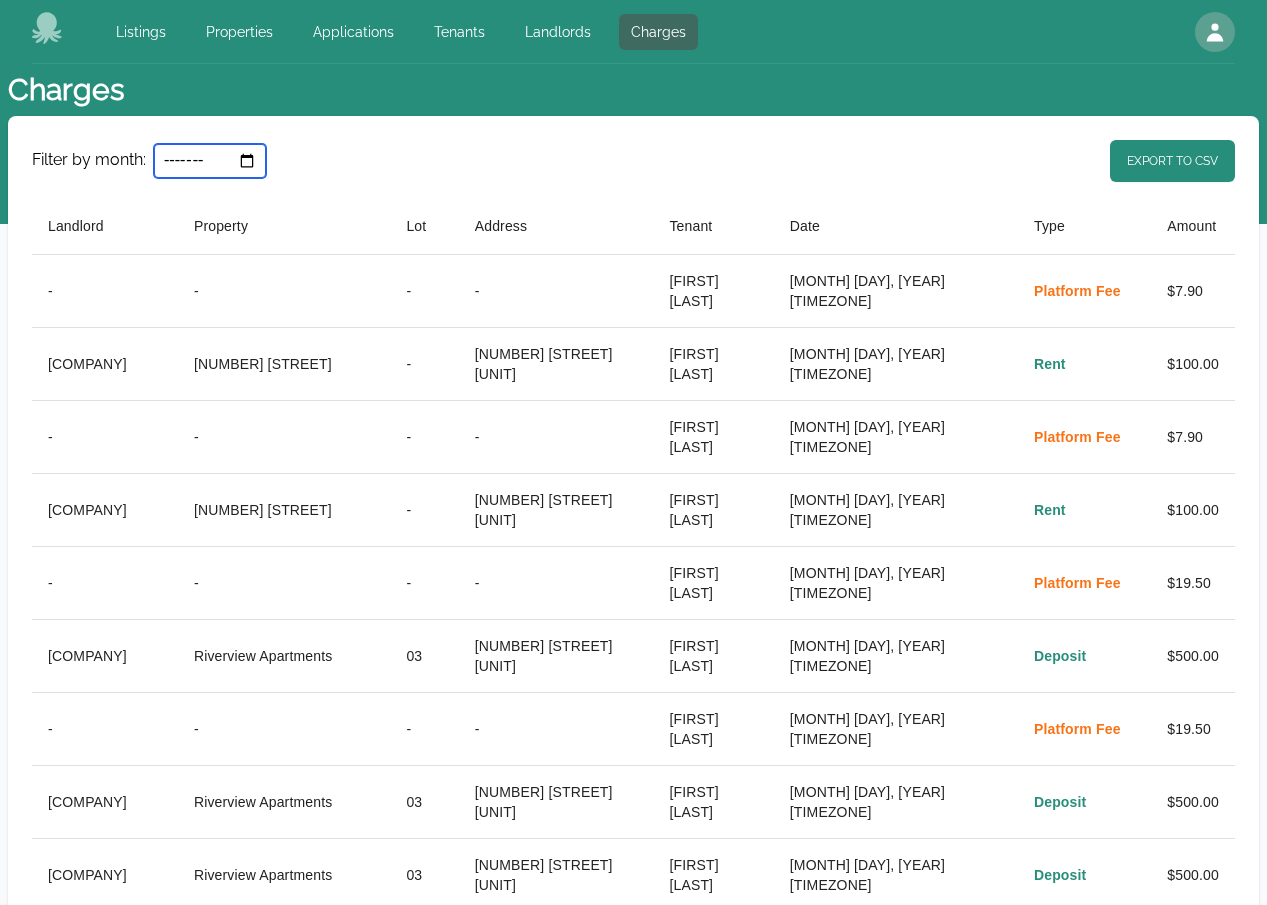 click on "*******" at bounding box center (210, 161) 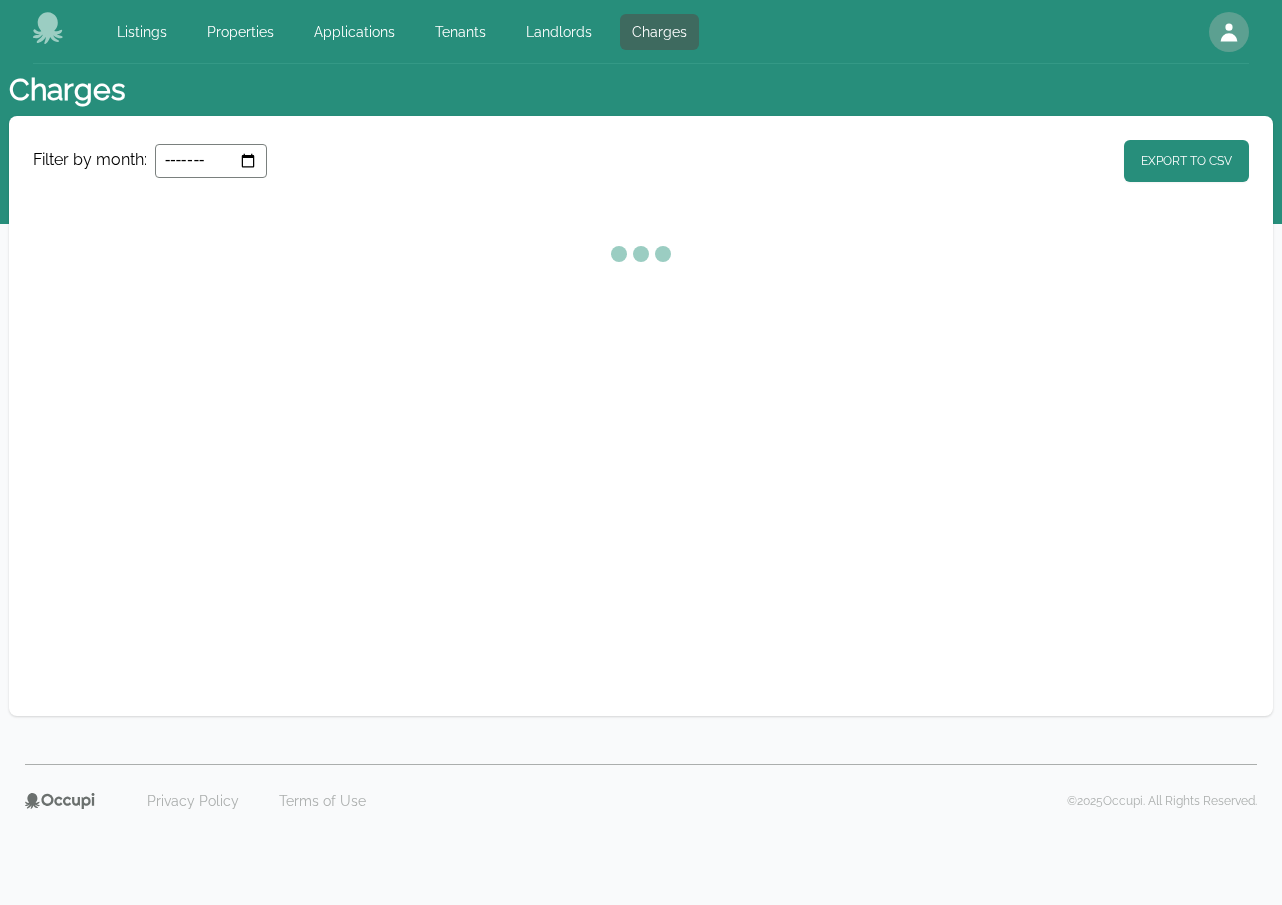 select on "**" 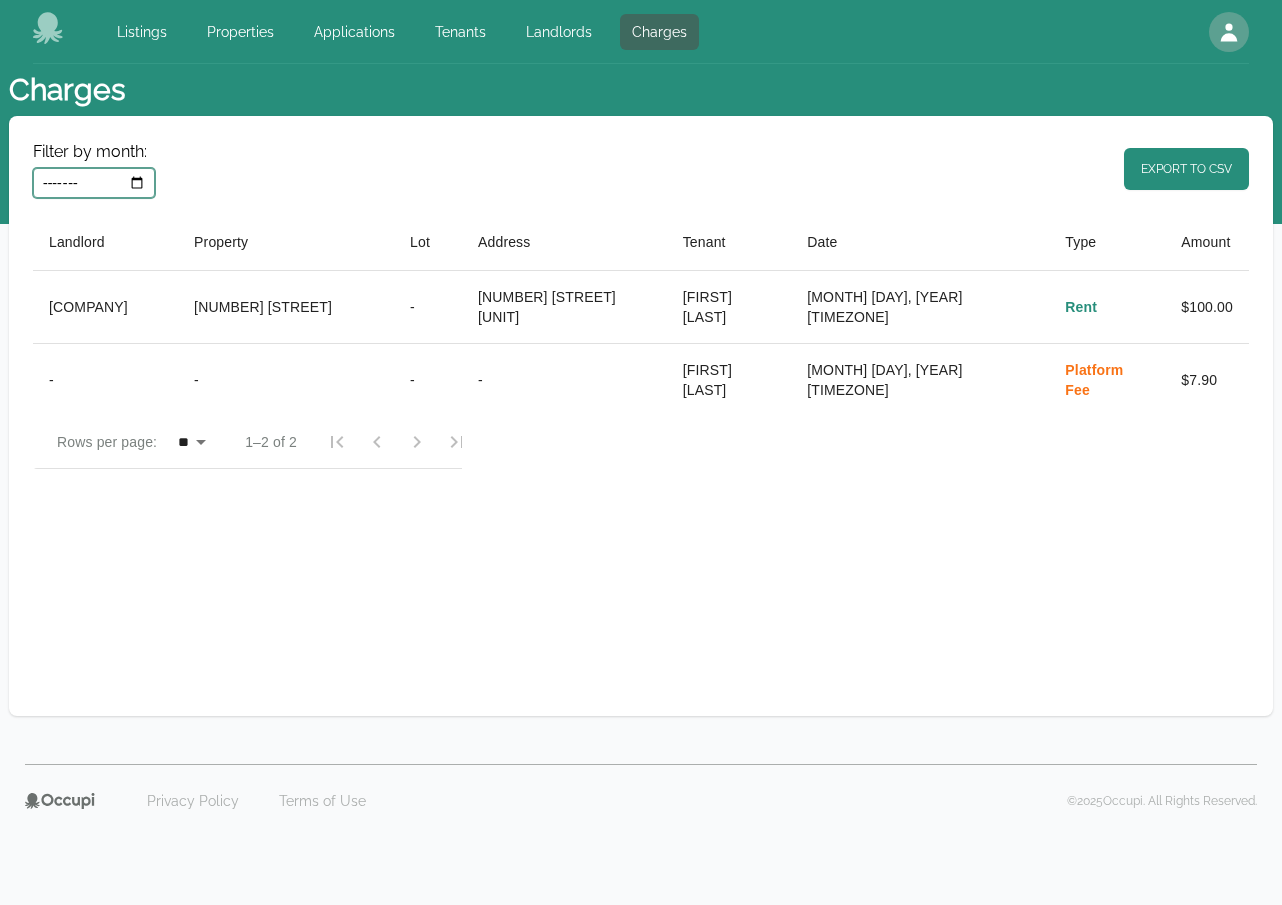 click on "*******" at bounding box center (94, 183) 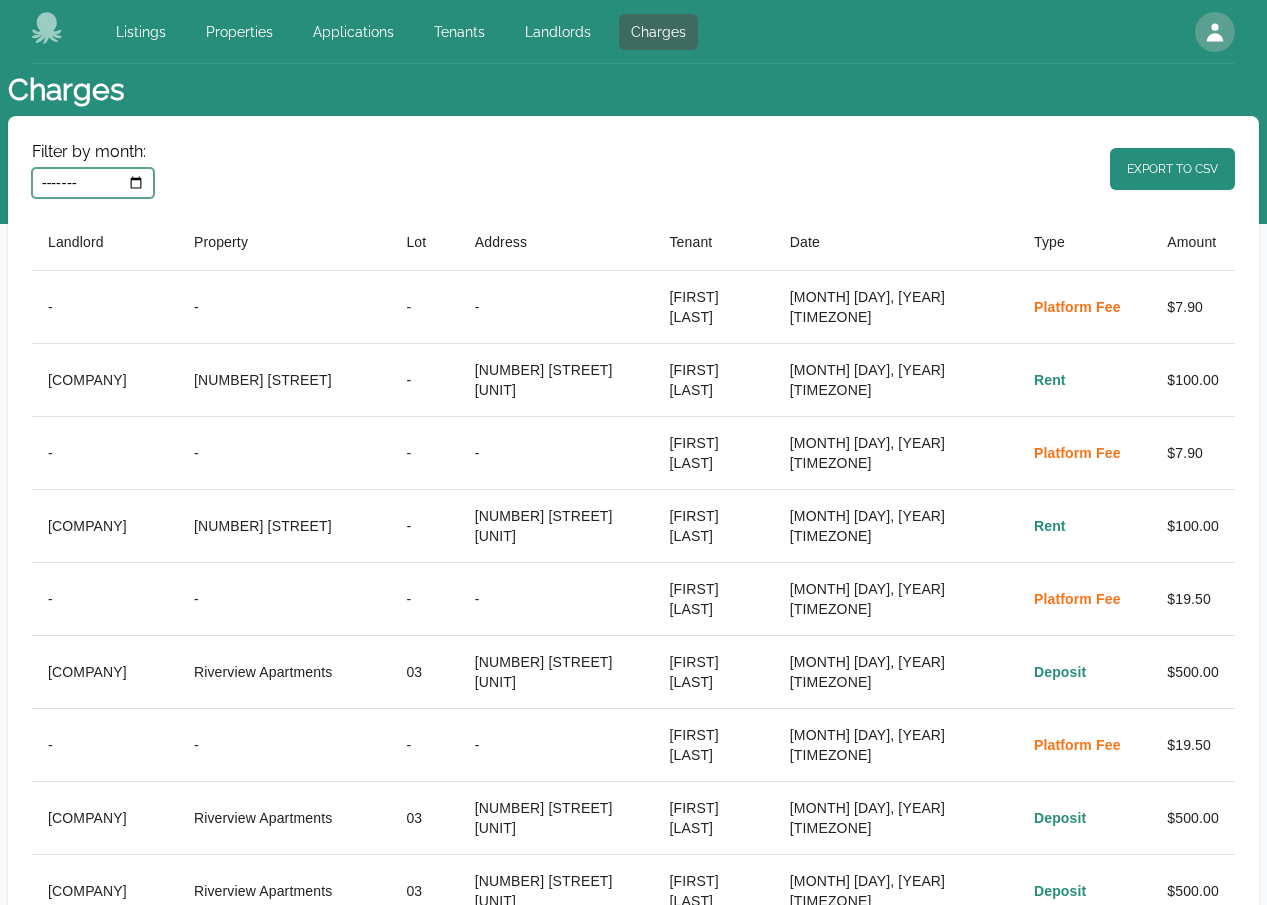 click on "*******" at bounding box center (93, 183) 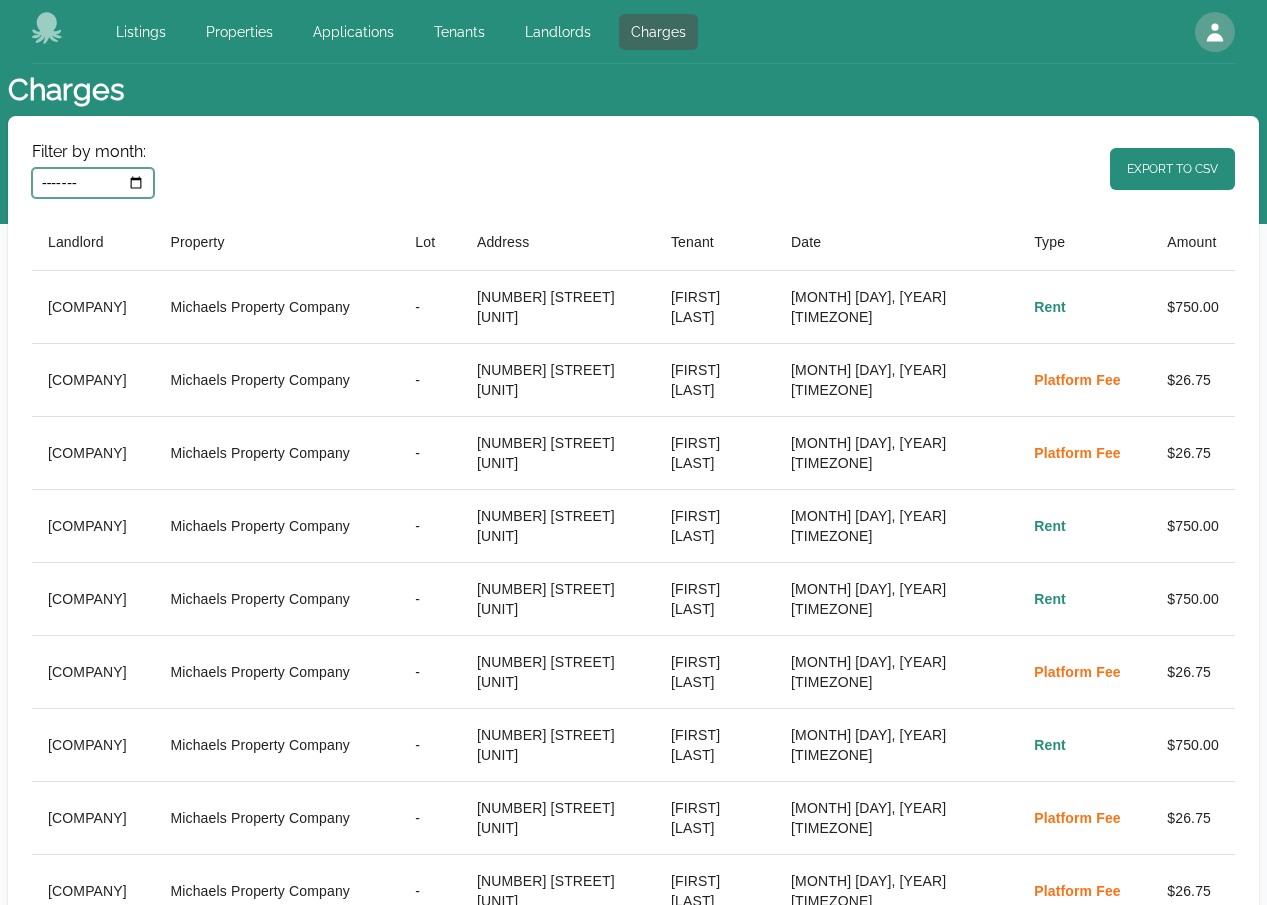 click on "*******" at bounding box center [93, 183] 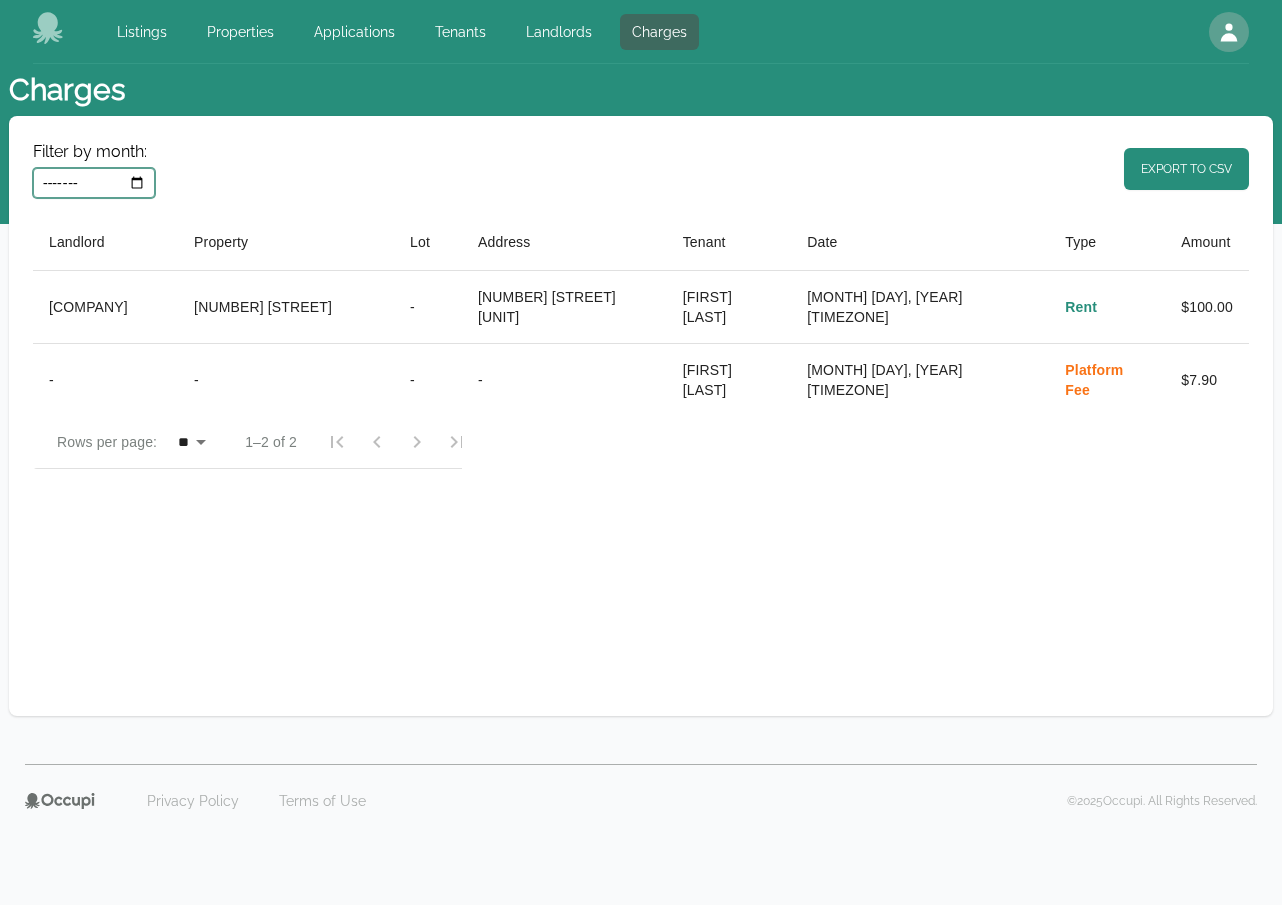 click on "*******" at bounding box center [94, 183] 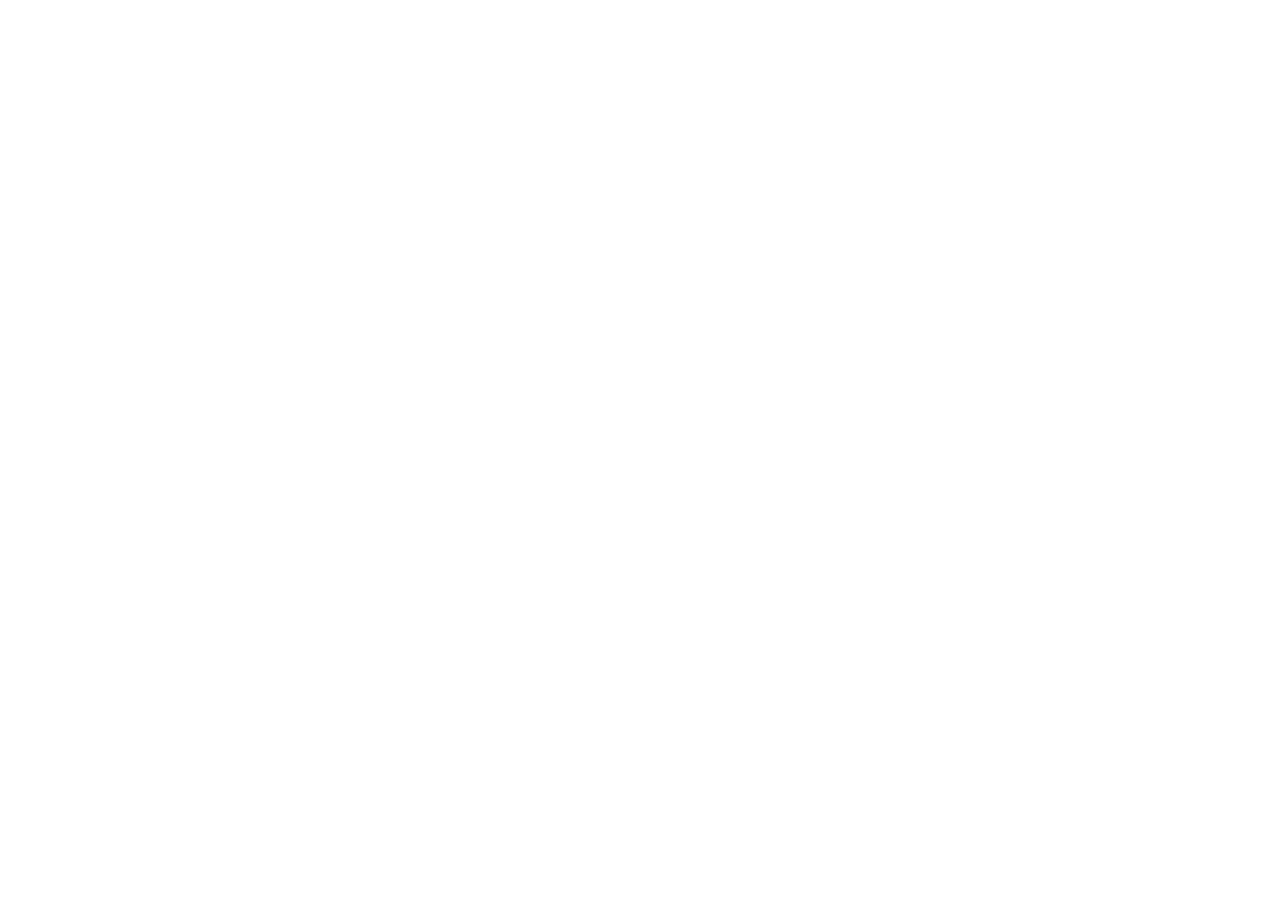 scroll, scrollTop: 0, scrollLeft: 0, axis: both 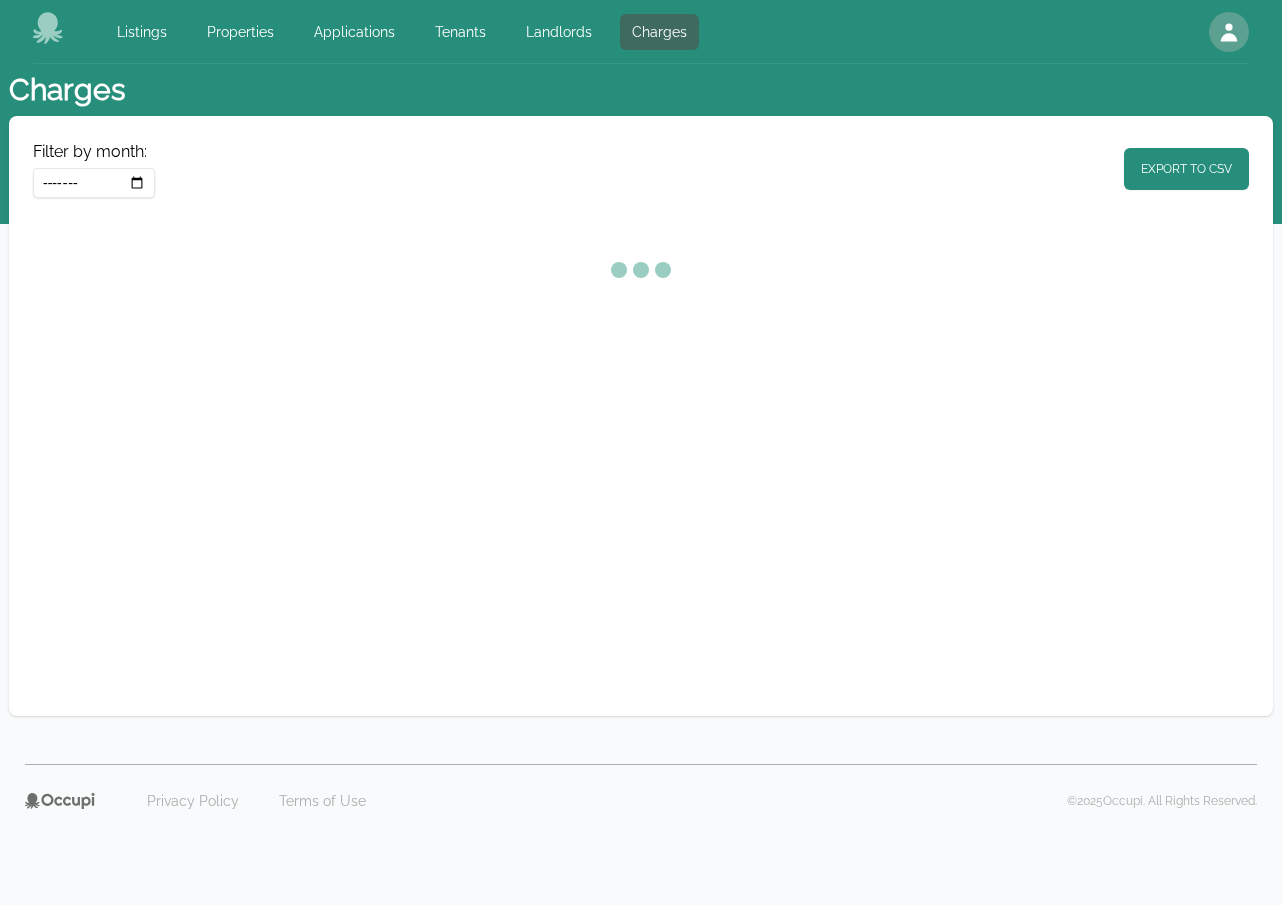 select on "**" 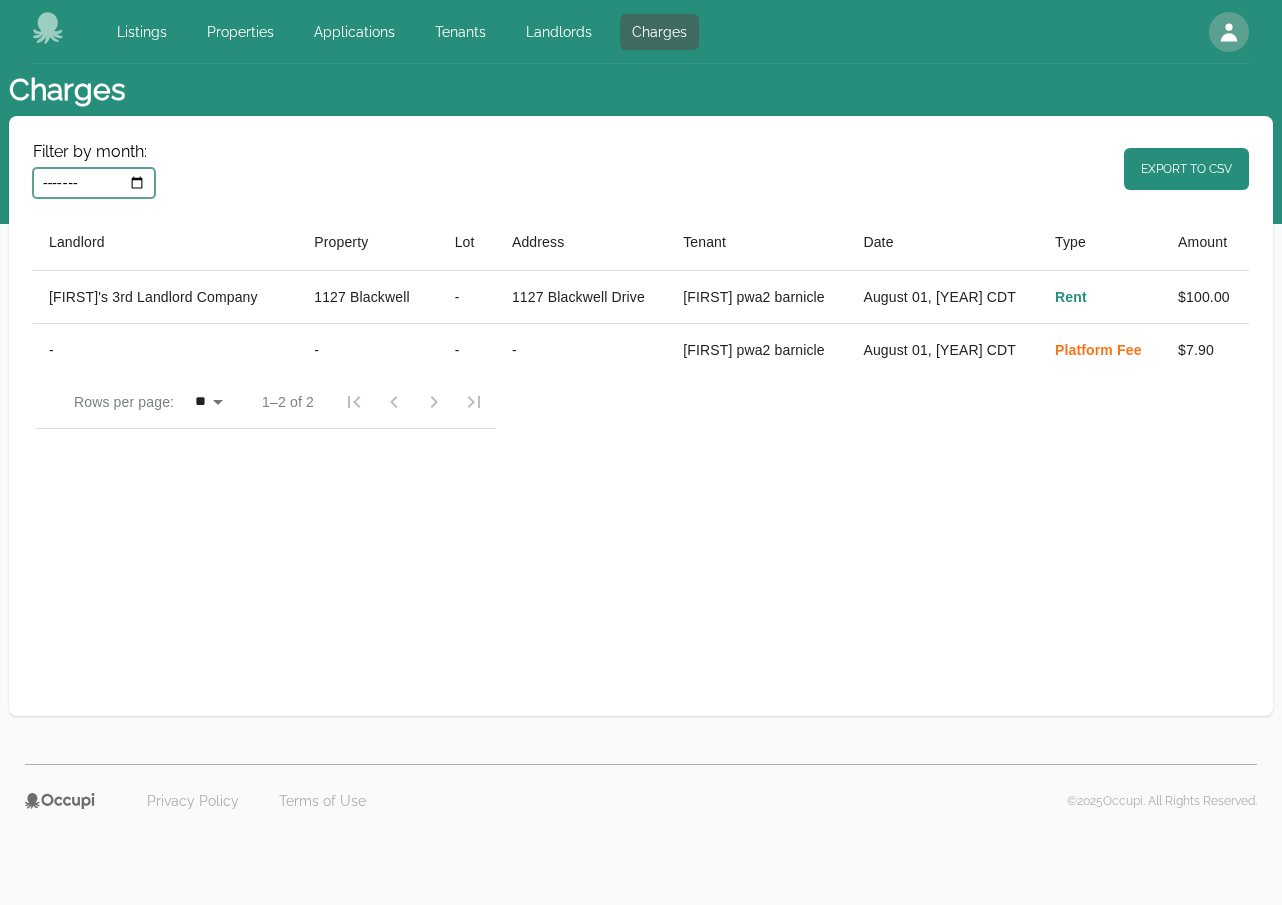 click on "*******" at bounding box center (94, 183) 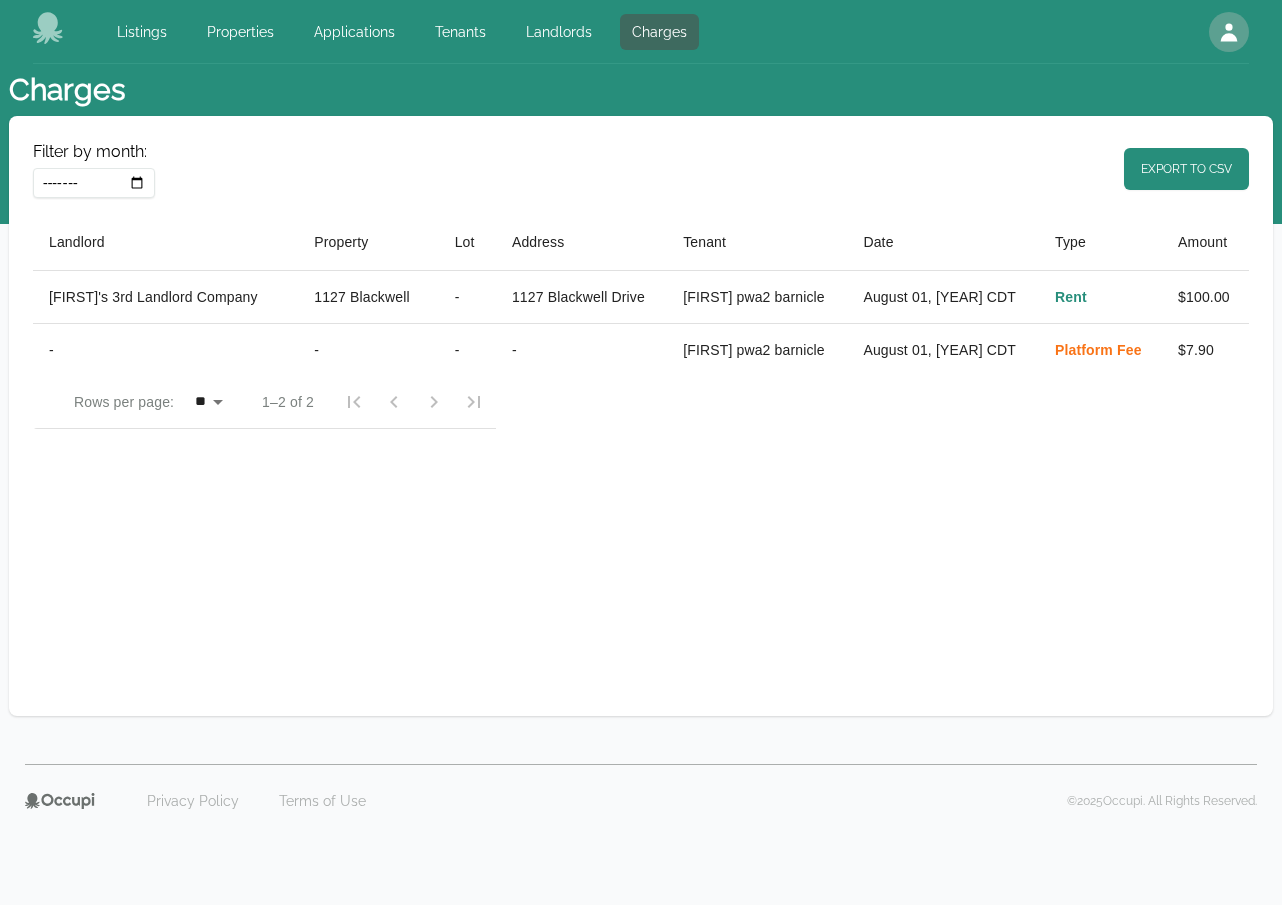 drag, startPoint x: 326, startPoint y: 173, endPoint x: 336, endPoint y: 191, distance: 20.59126 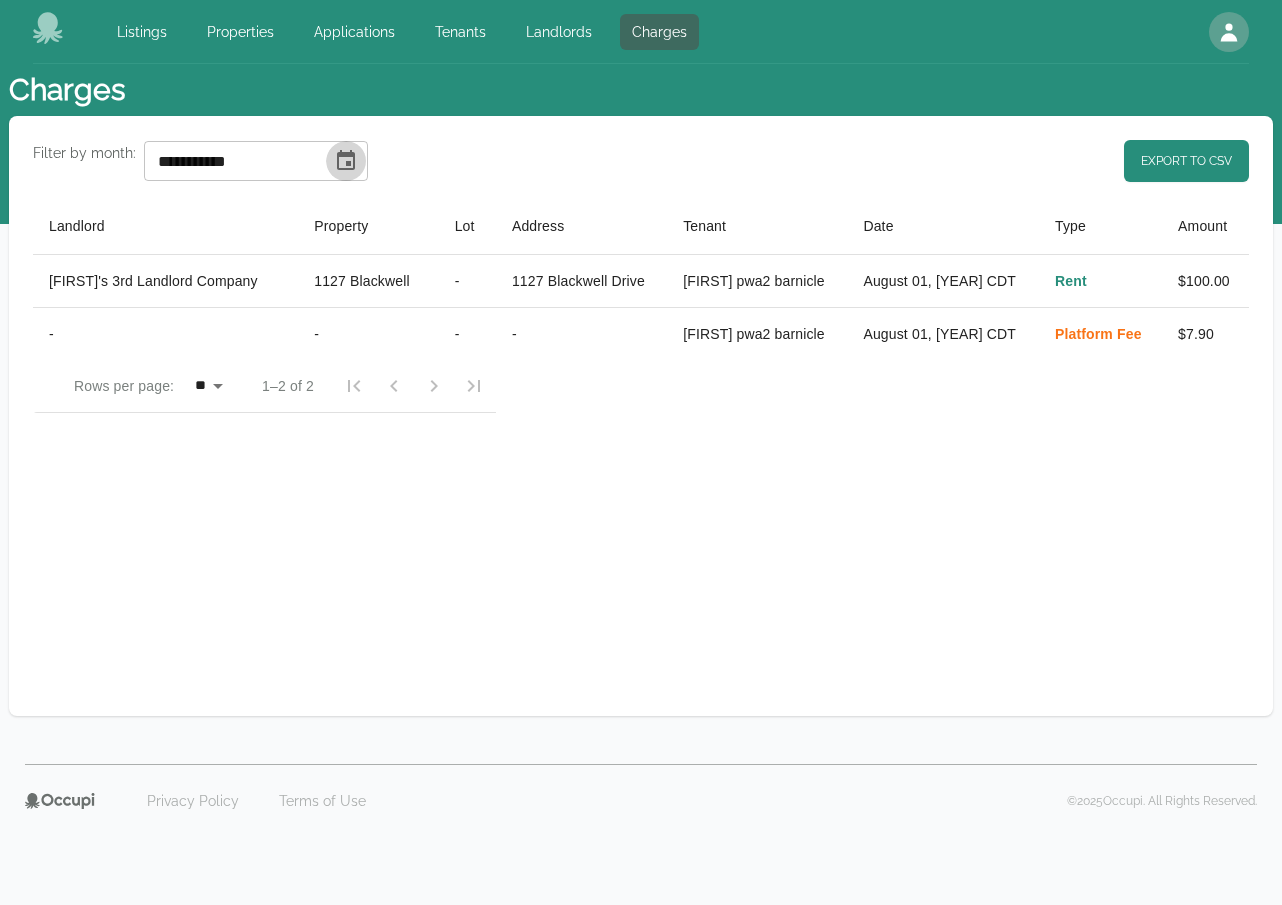 click 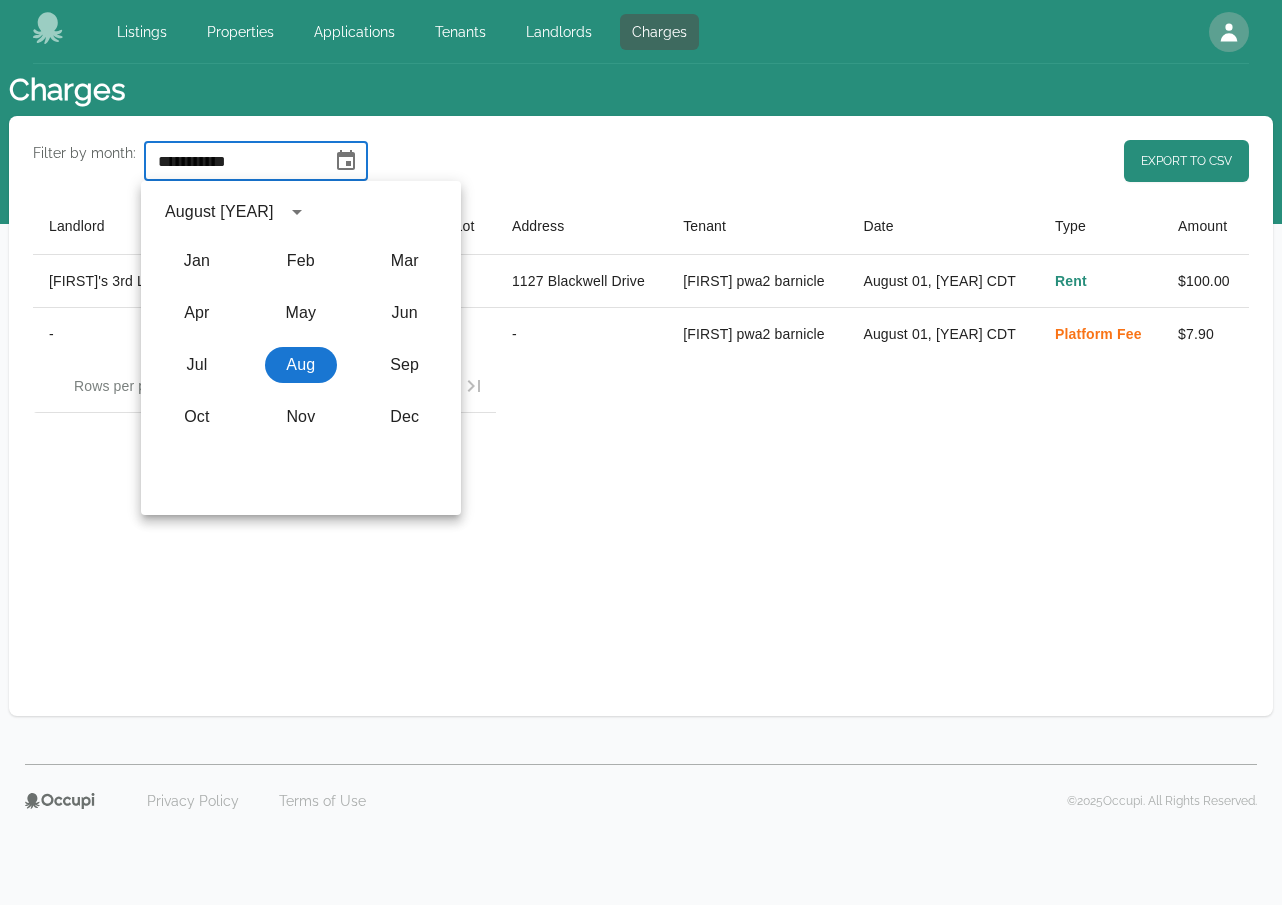 click 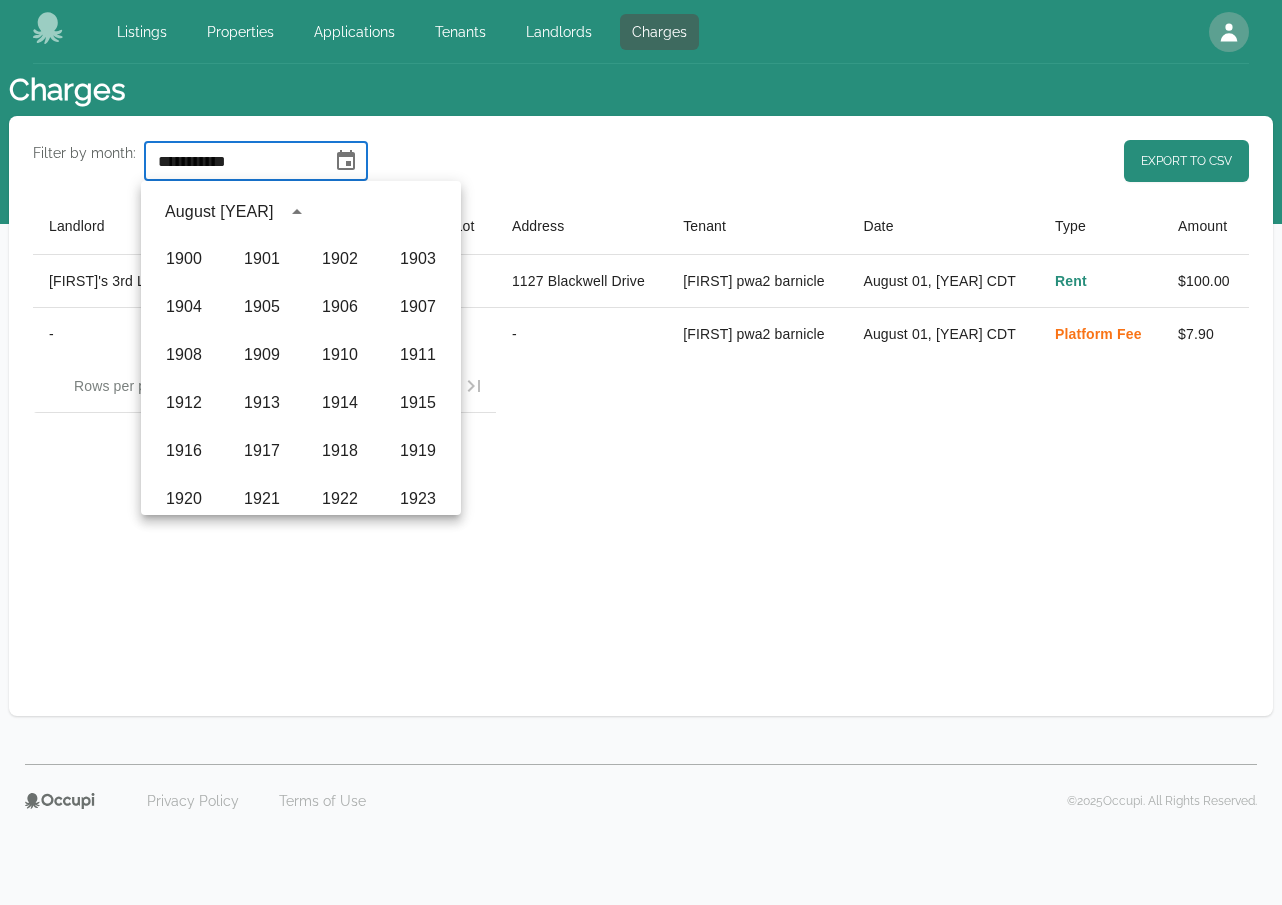 scroll, scrollTop: 1372, scrollLeft: 0, axis: vertical 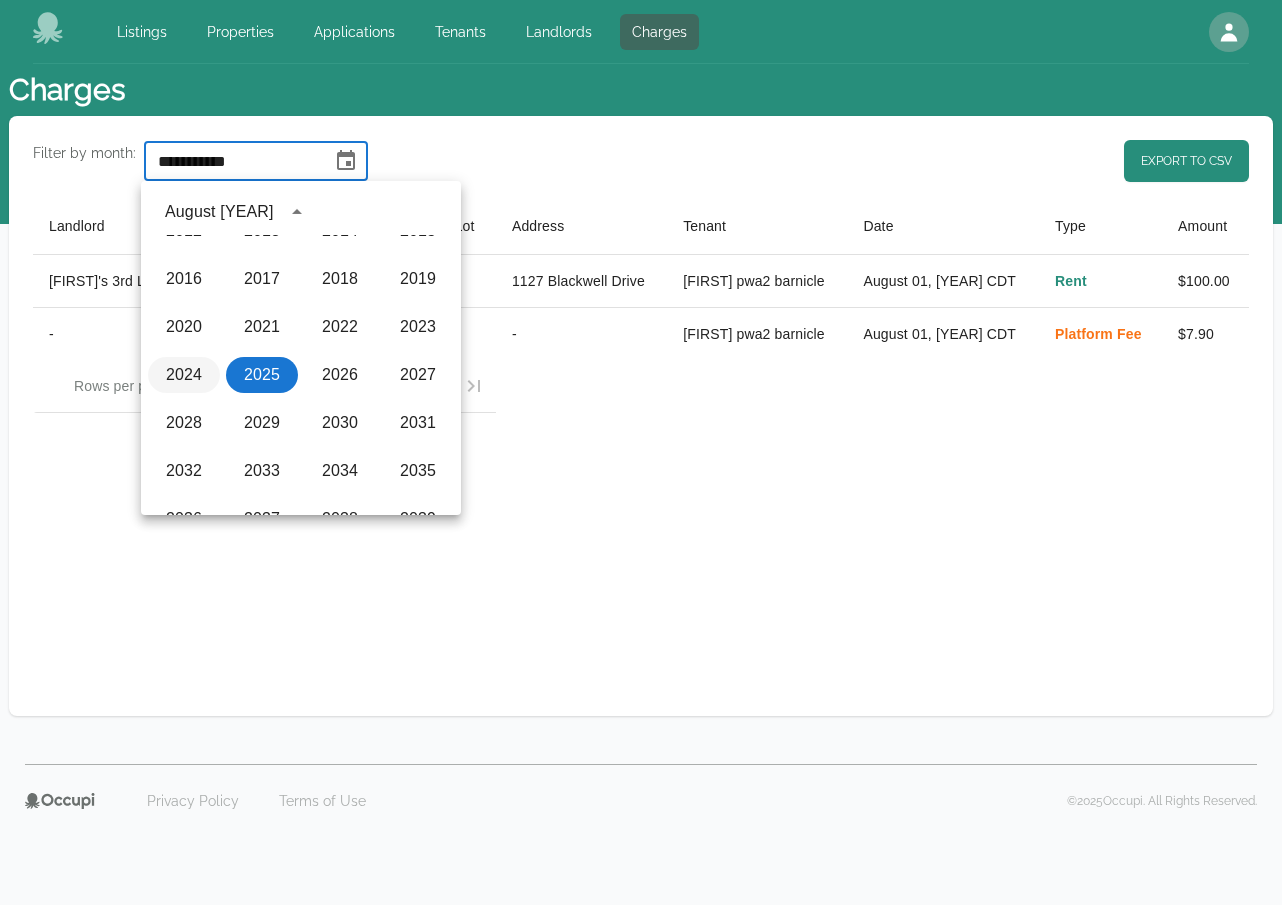click on "2024" at bounding box center (184, 375) 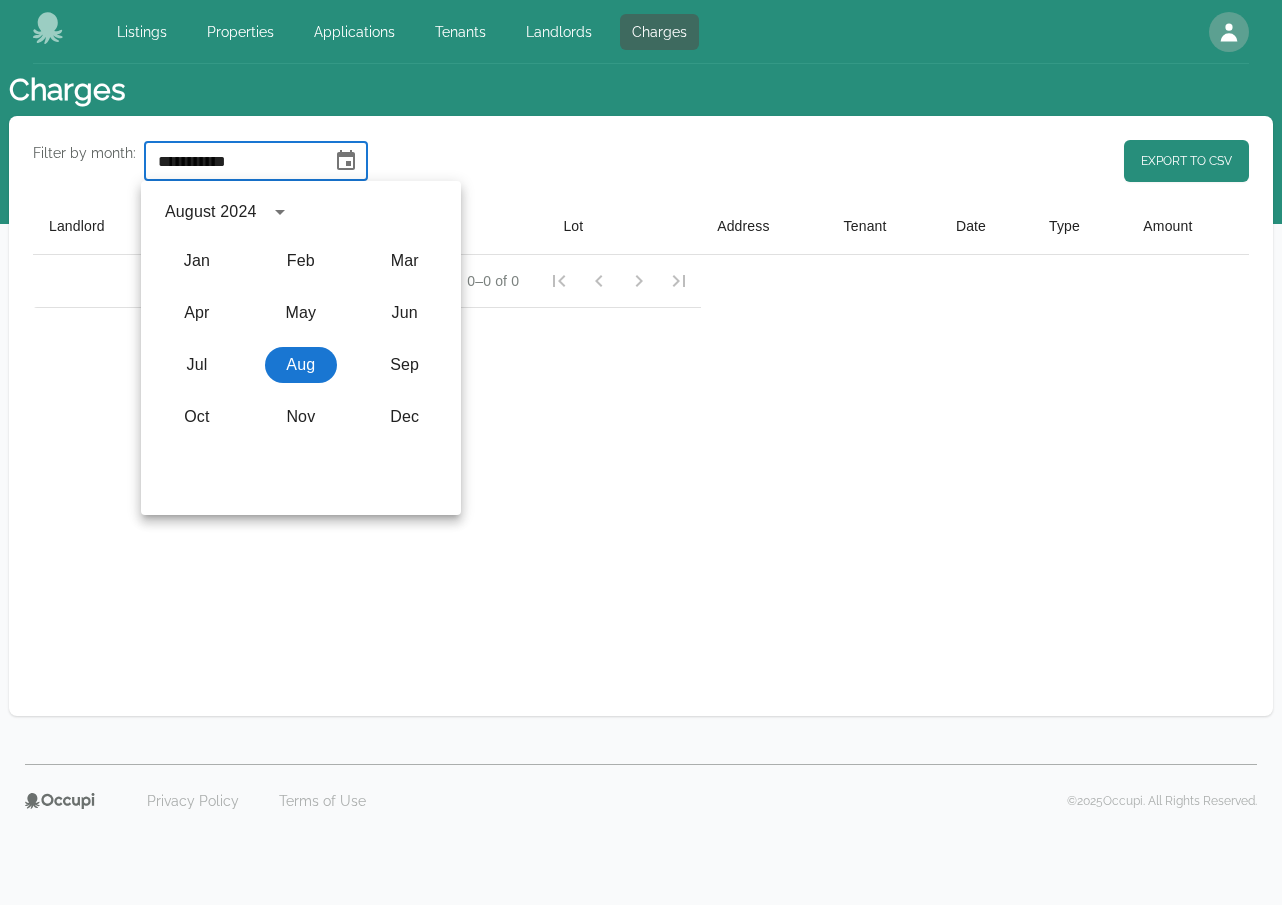 click 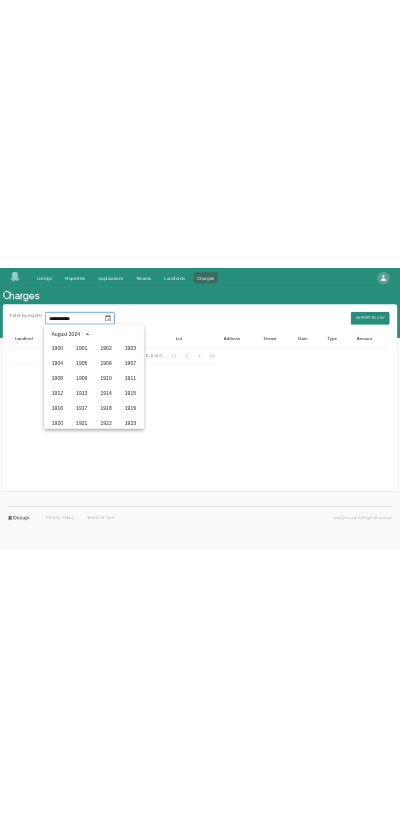 scroll, scrollTop: 1372, scrollLeft: 0, axis: vertical 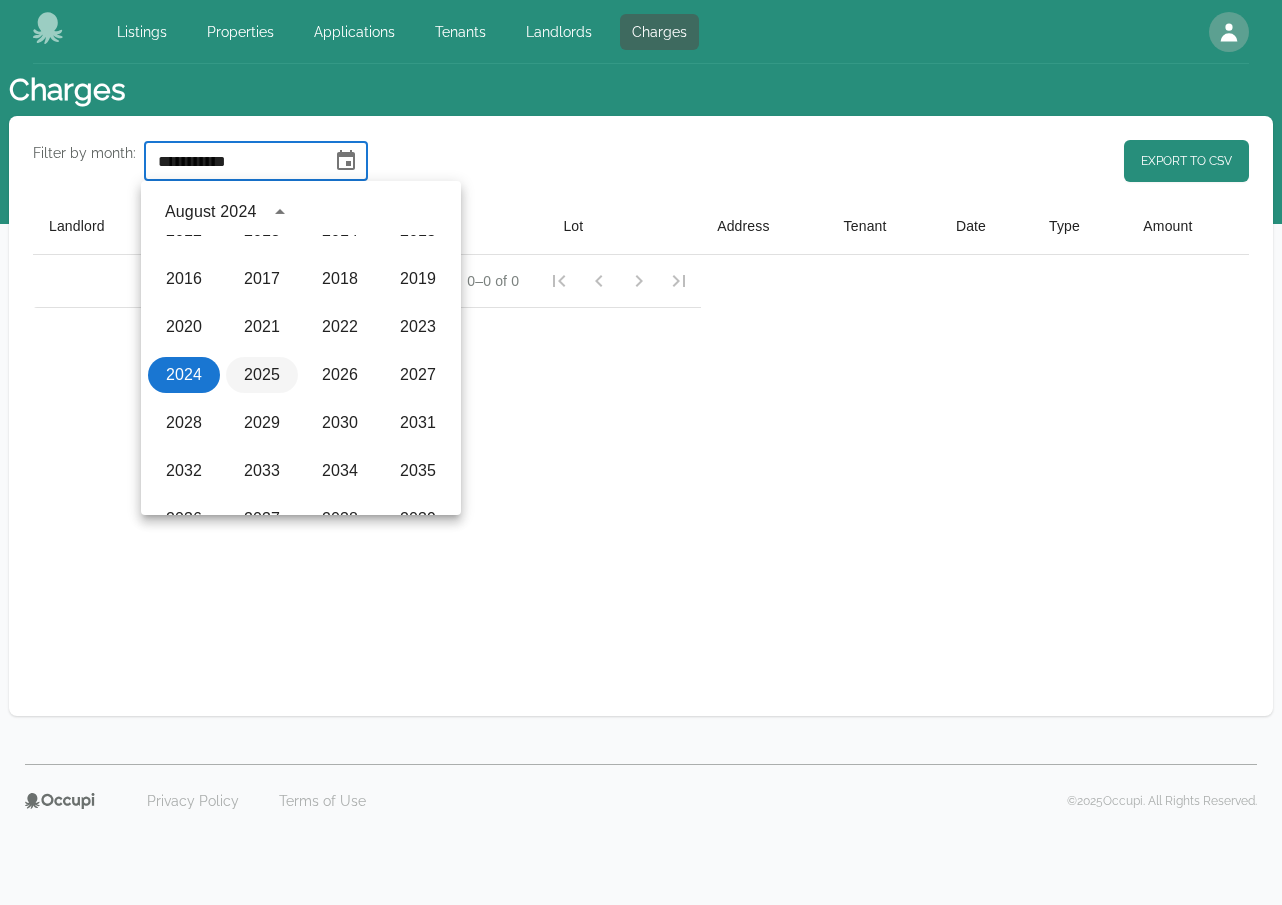 click on "2025" at bounding box center [262, 375] 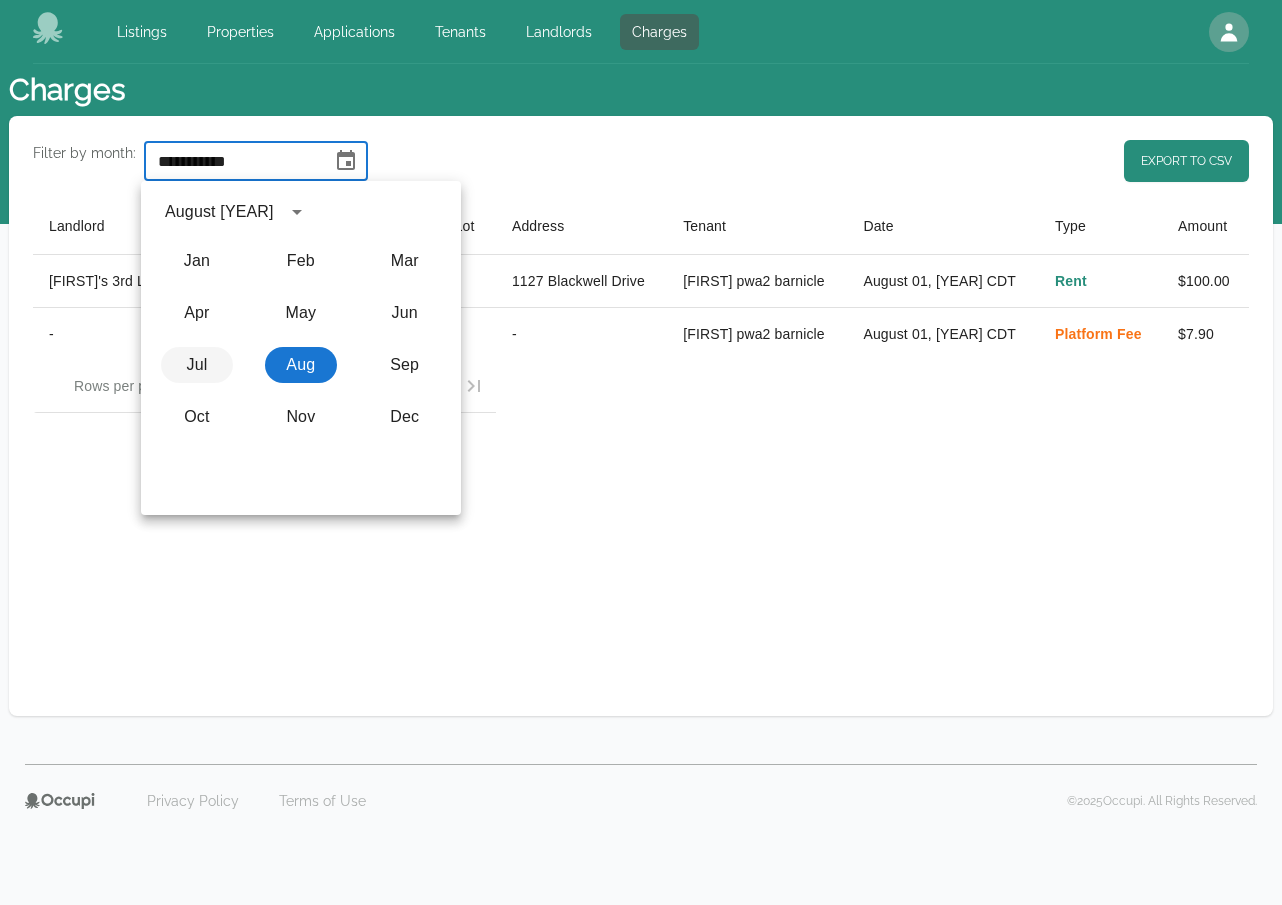click on "Jul" at bounding box center (197, 365) 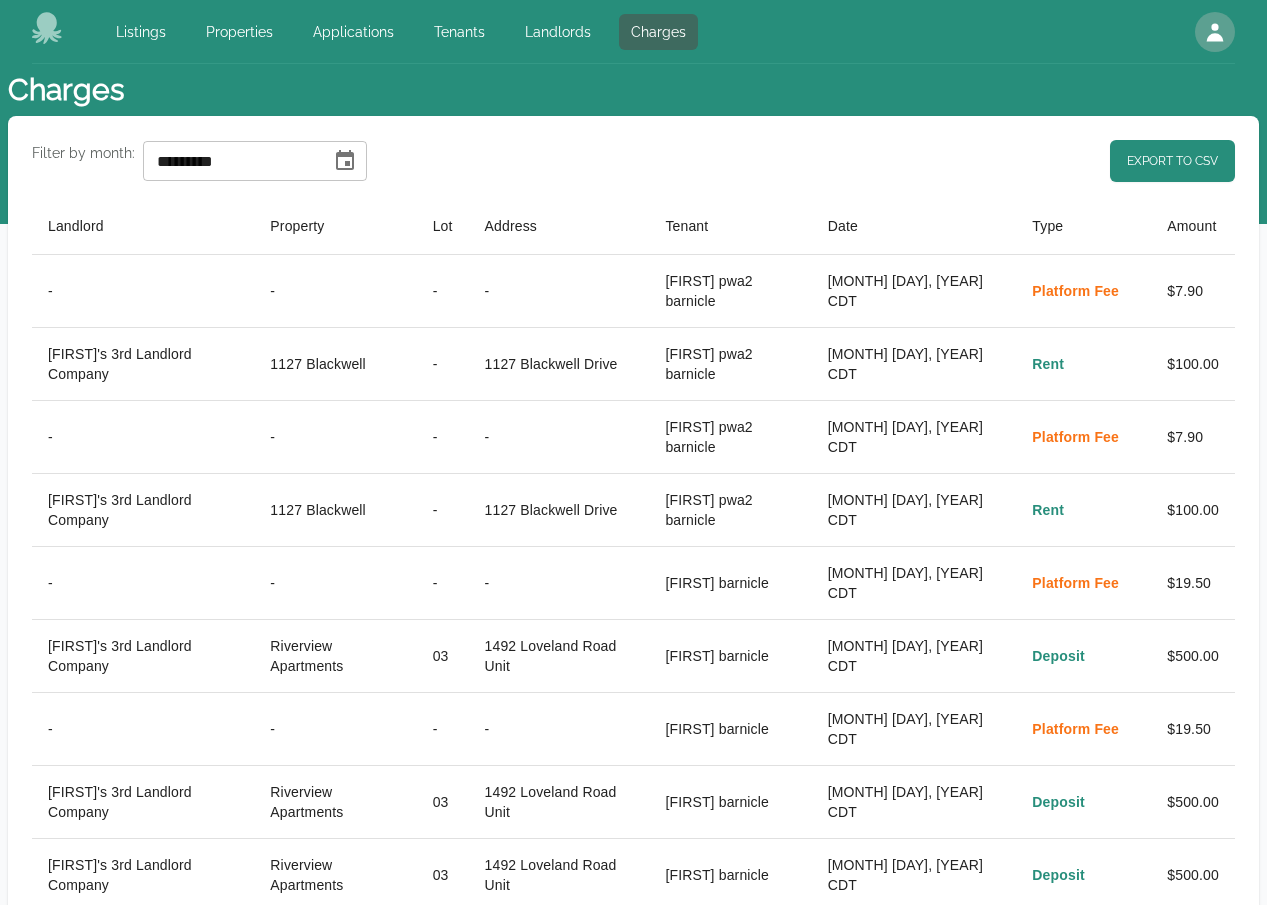 click 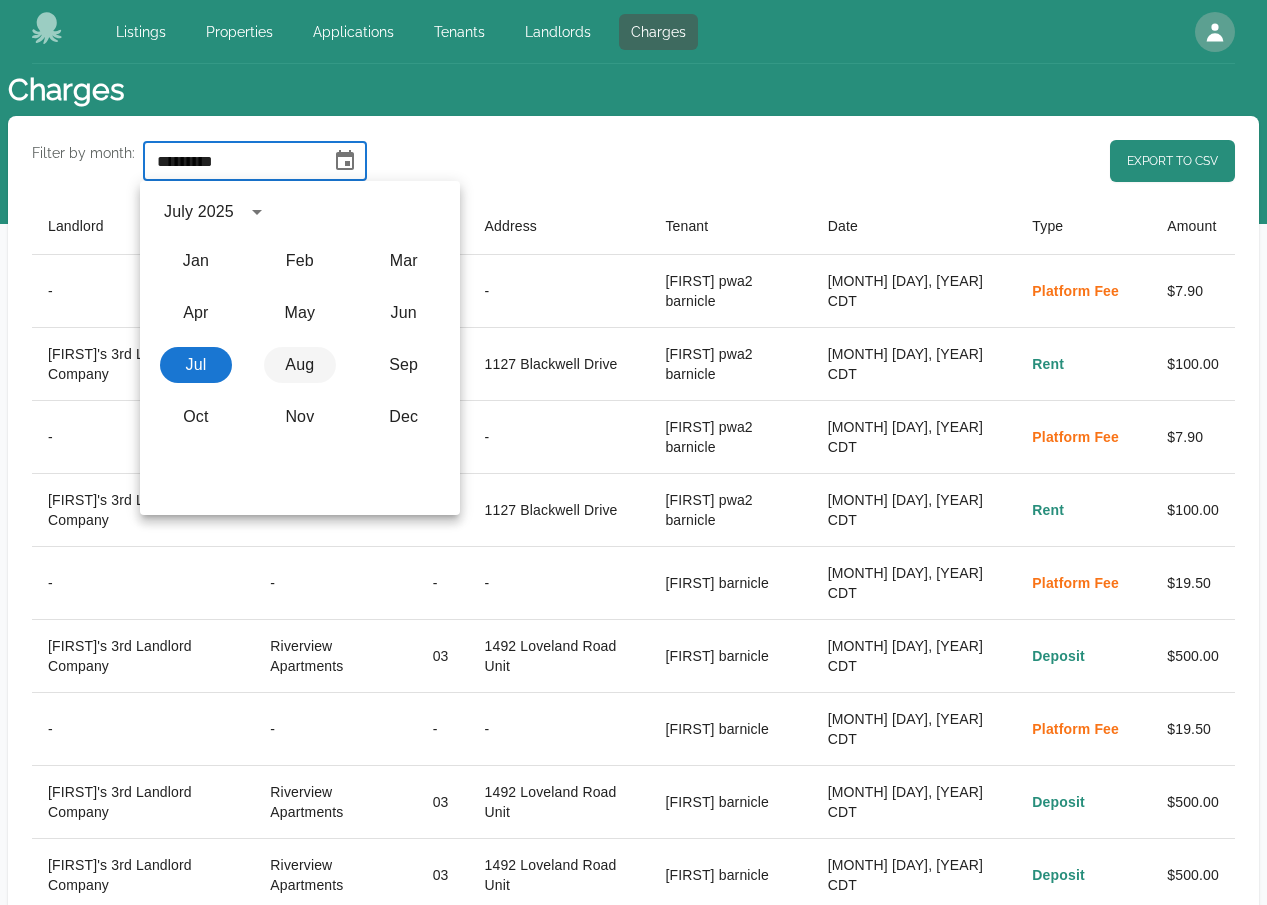 click on "Aug" at bounding box center [300, 365] 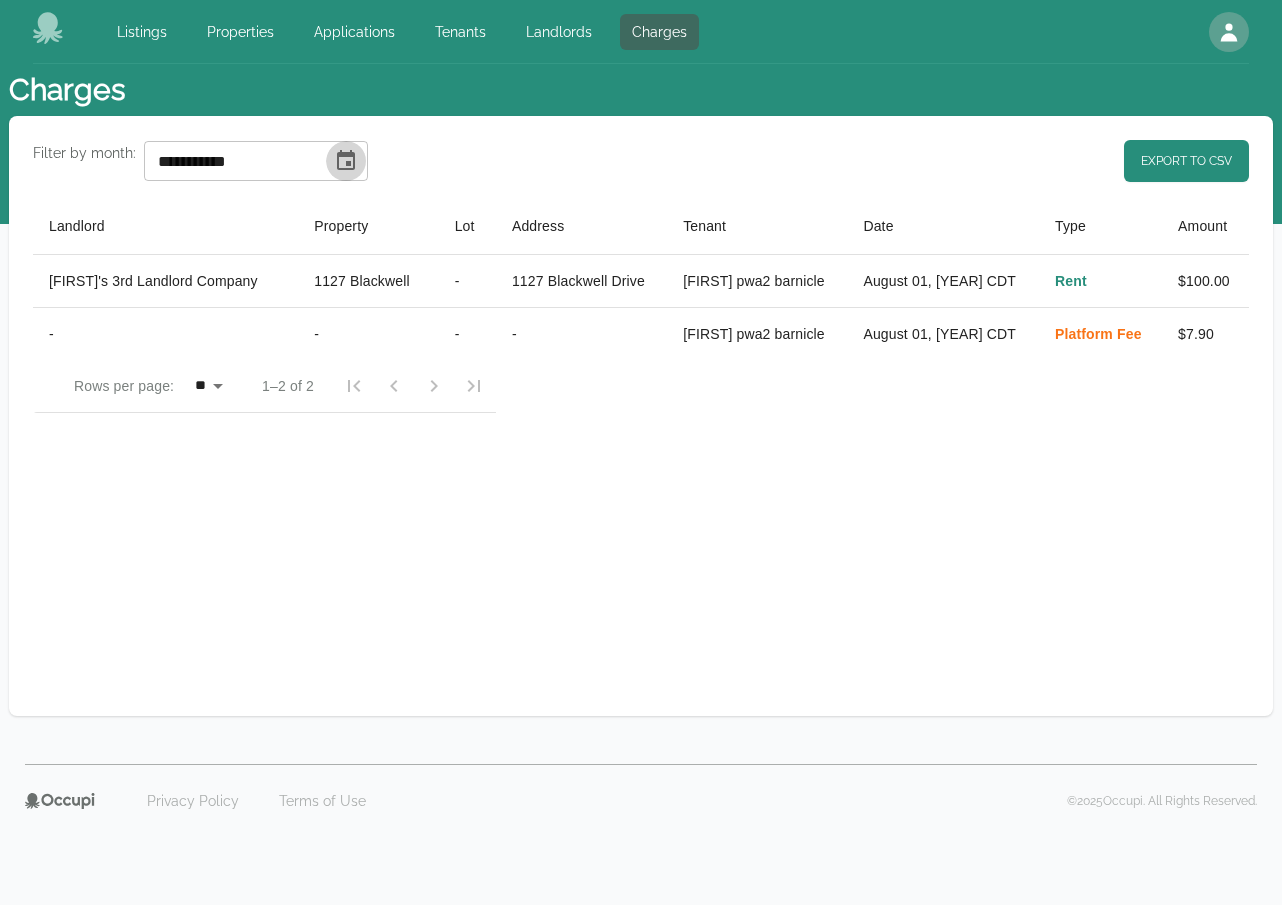 click 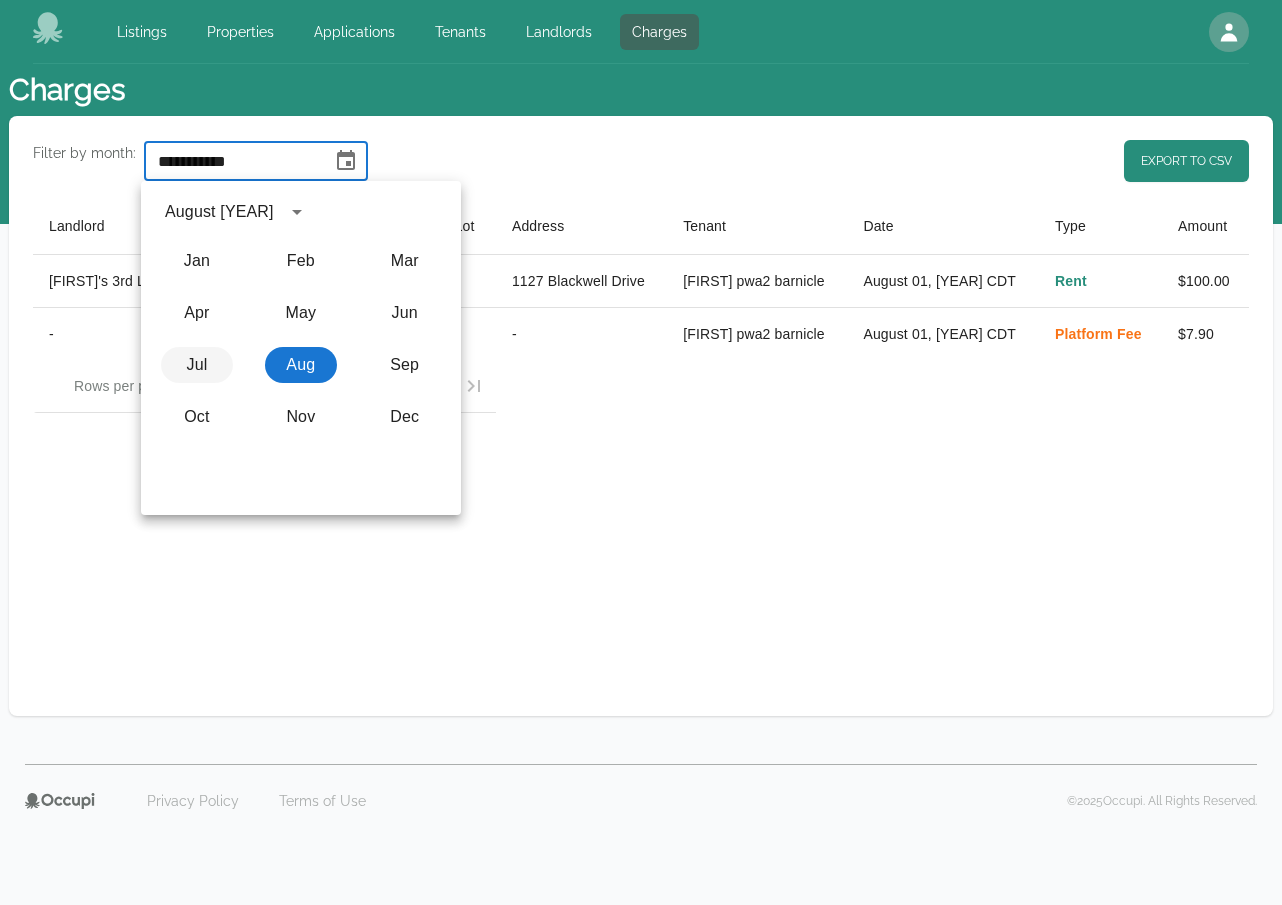 click on "Jul" at bounding box center (197, 365) 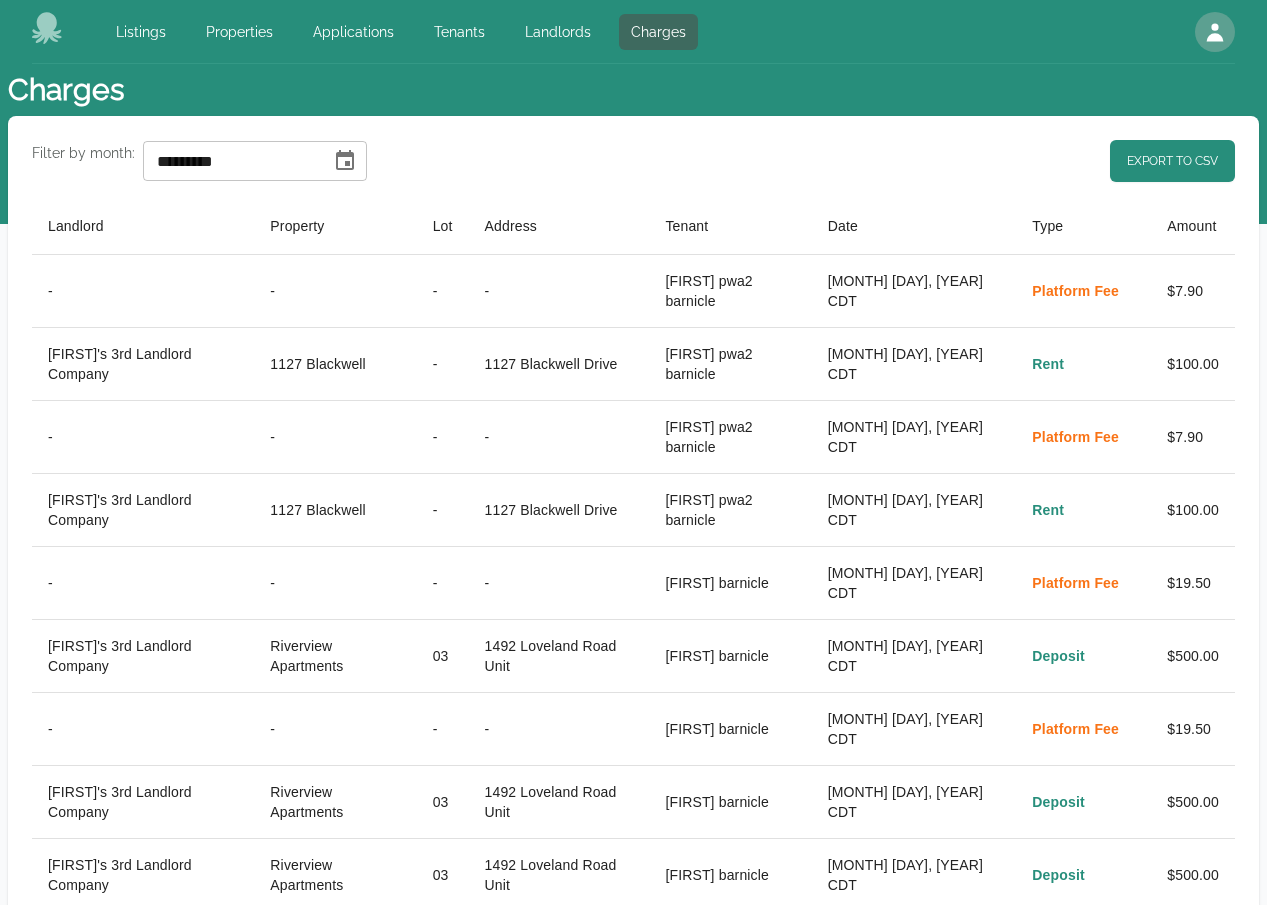 click on "Filter by month: ********* ​ Export to CSV Landlord Property Lot Address Tenant Date Type Amount - - - - matt pwa2 barnicle July 31, 2025 CDT Platform Fee $7.90 Matt's 3rd Landlord Company 1127 Blackwell - 1127 Blackwell Drive matt pwa2 barnicle July 31, 2025 CDT Rent $100.00 - - - - matt pwa2 barnicle July 31, 2025 CDT Platform Fee $7.90 Matt's 3rd Landlord Company 1127 Blackwell - 1127 Blackwell Drive matt pwa2 barnicle July 31, 2025 CDT Rent $100.00 - - - - matt barnicle July 31, 2025 CDT Platform Fee $19.50 Matt's 3rd Landlord Company Riverview Apartments 03 1492 Loveland Road Unit matt barnicle July 31, 2025 CDT Deposit $500.00 - - - - matt barnicle July 31, 2025 CDT Platform Fee $19.50 Matt's 3rd Landlord Company Riverview Apartments 03 1492 Loveland Road Unit matt barnicle July 31, 2025 CDT Deposit $500.00 Matt's 3rd Landlord Company Riverview Apartments 03 1492 Loveland Road Unit matt barnicle July 31, 2025 CDT Deposit $500.00 - - - - matt barnicle July 31, 2025 CDT Platform Fee $19.50 03 Deposit -" at bounding box center [633, 1136] 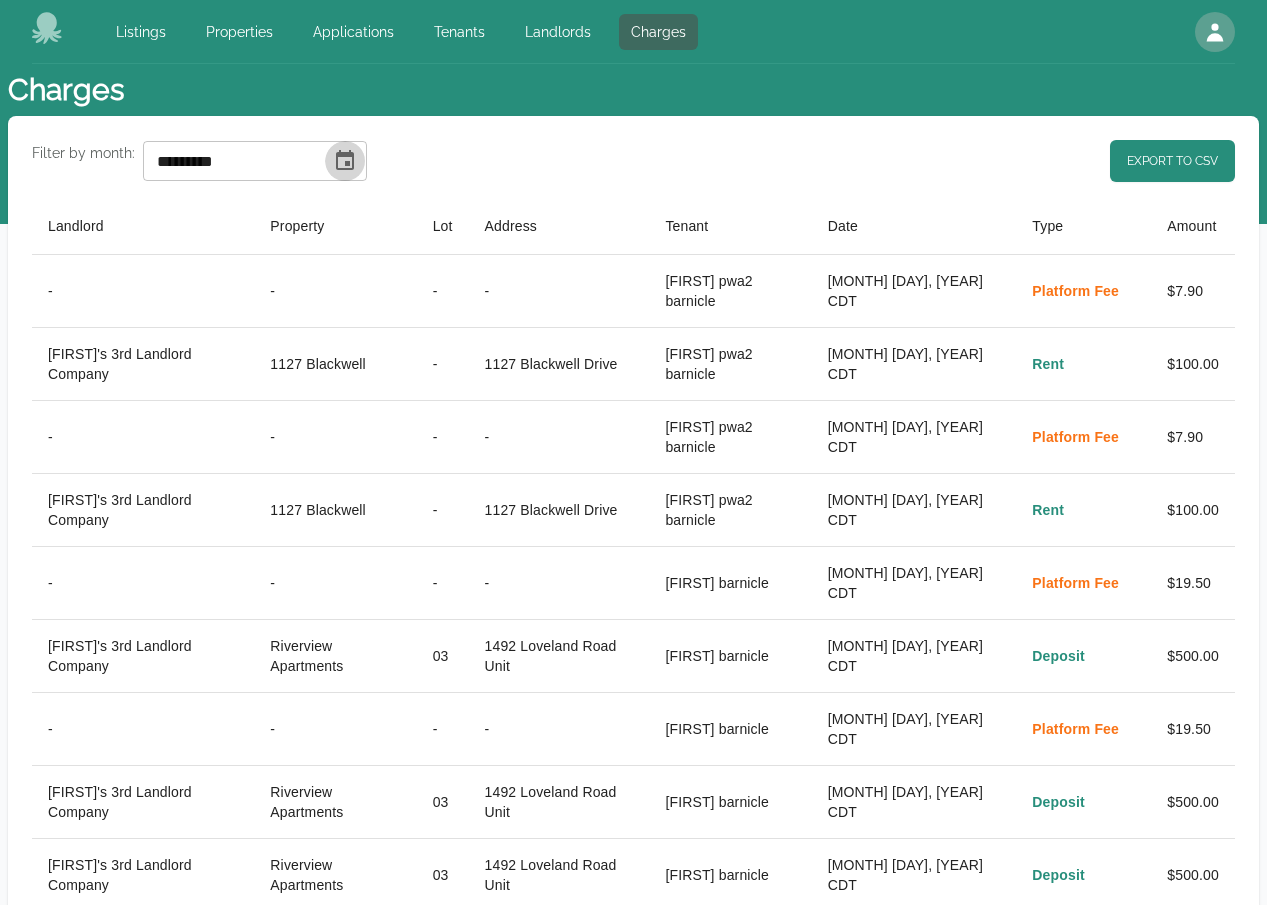 click 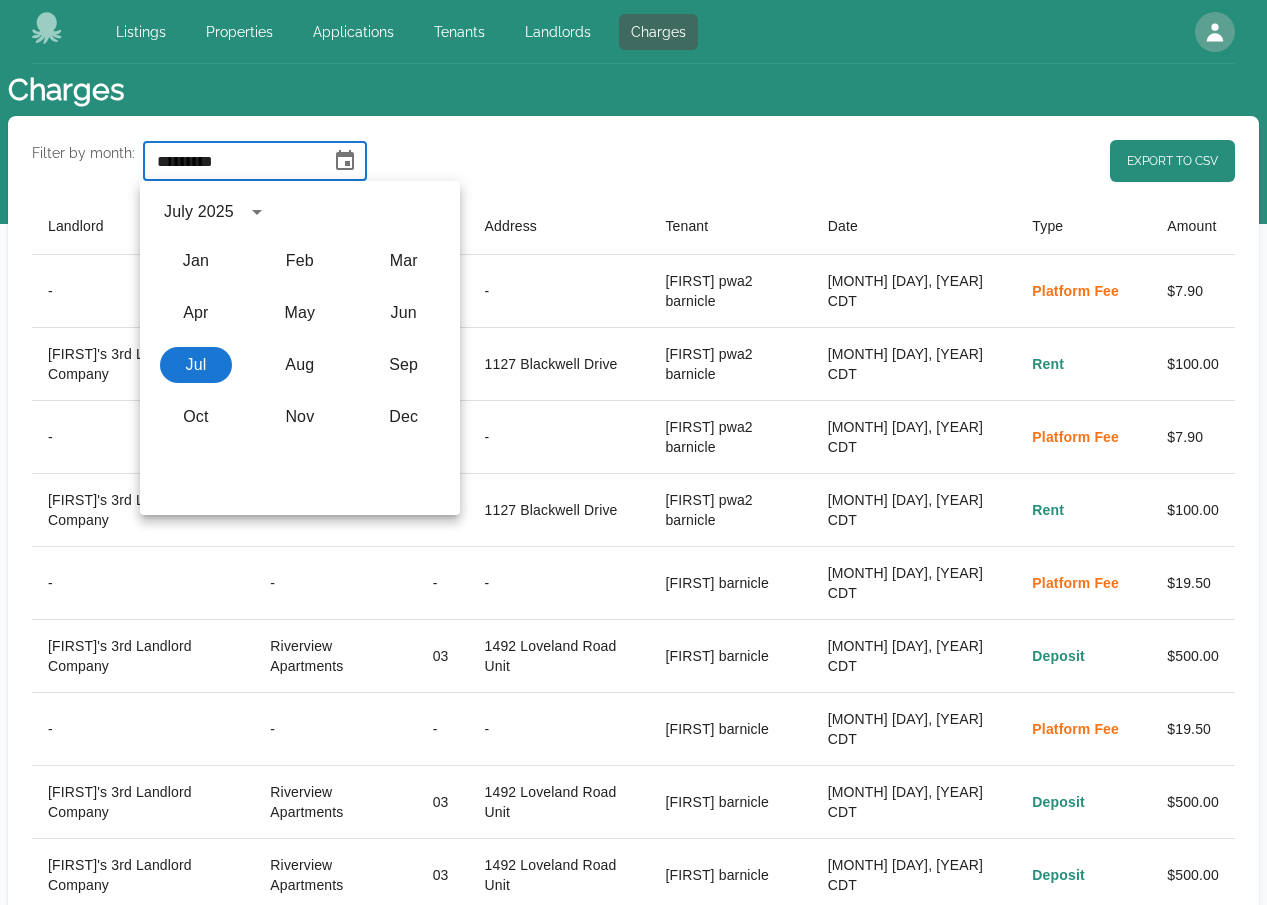 click on "Filter by month: ********* ​ Export to CSV" at bounding box center (633, 161) 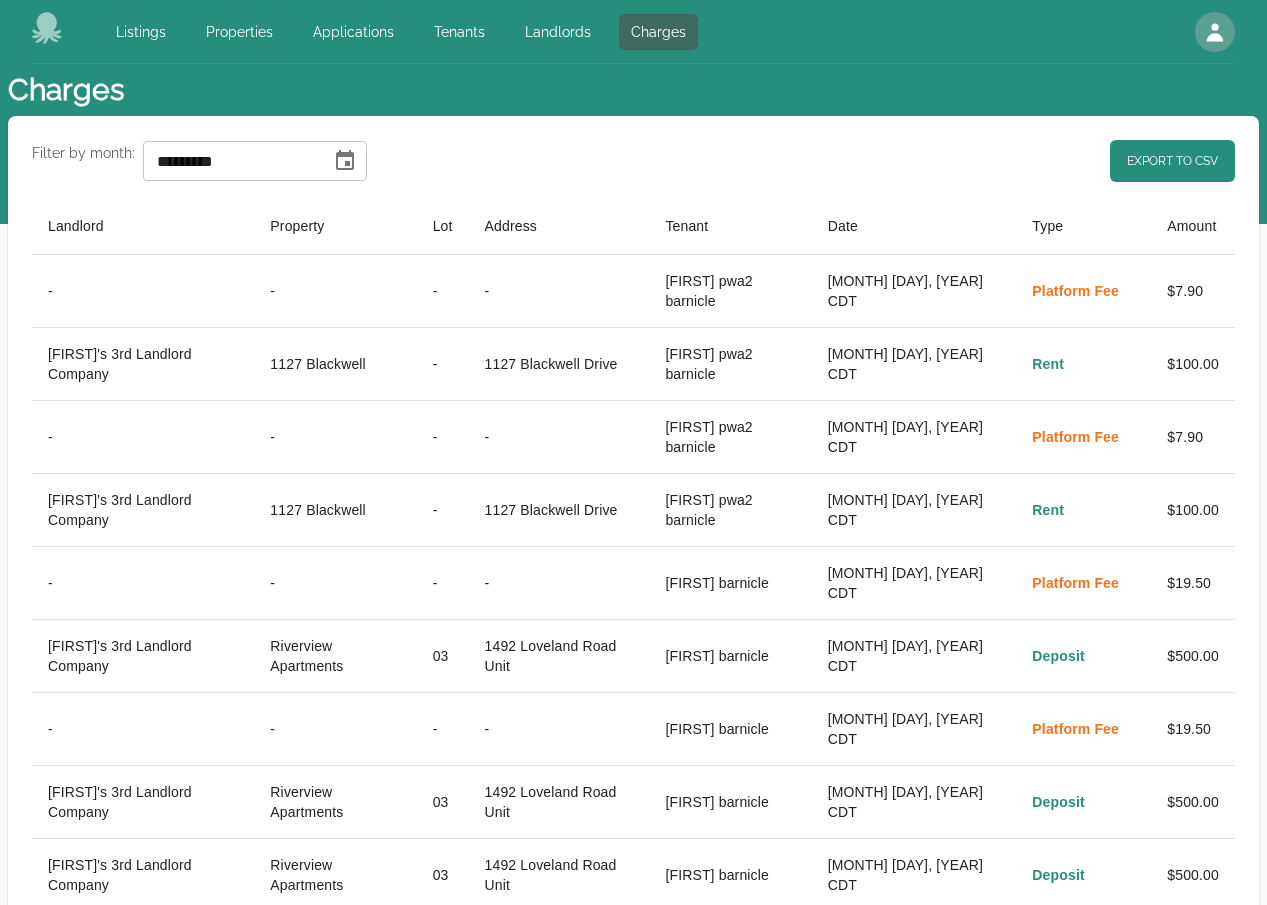 click 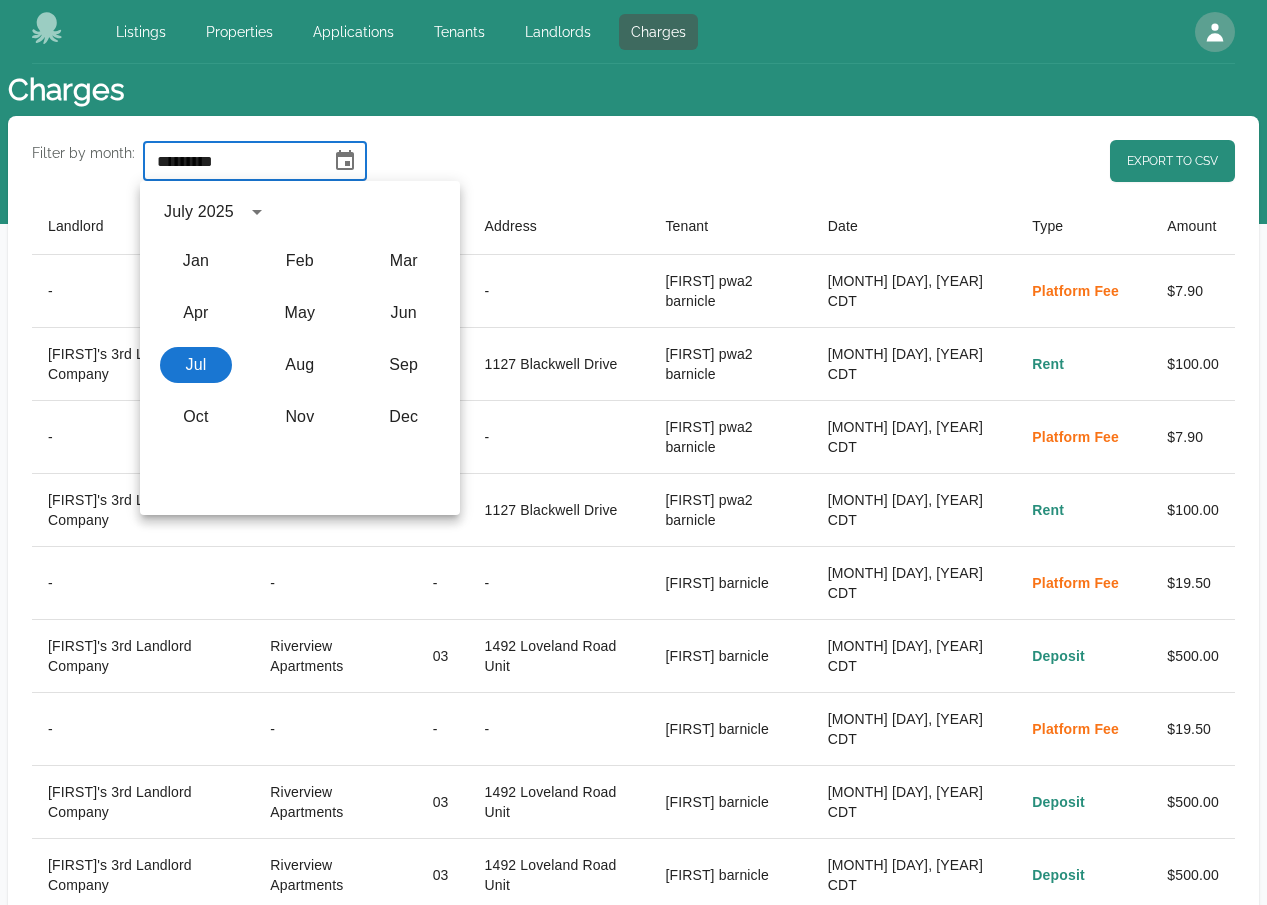 type 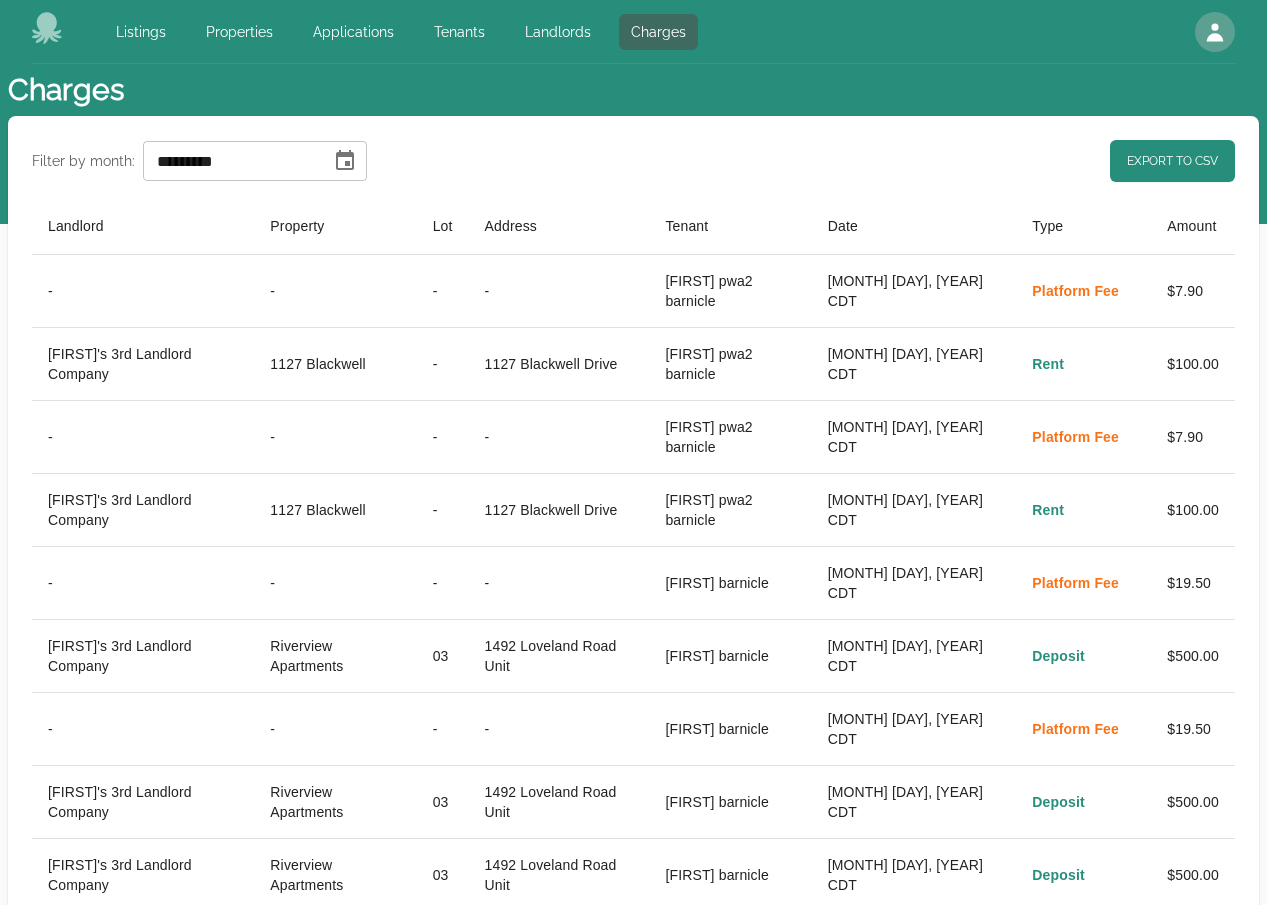 click 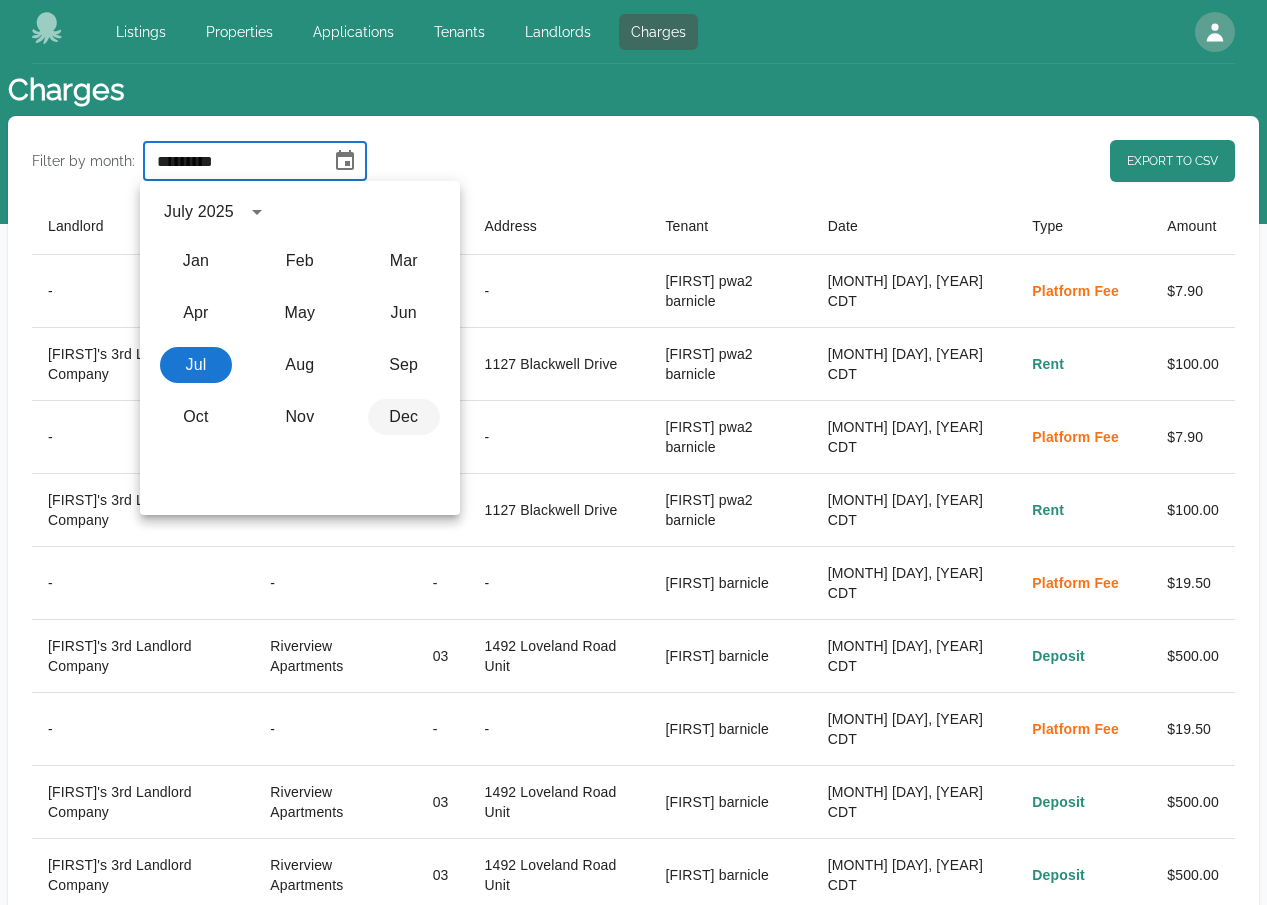 click on "Dec" at bounding box center (404, 417) 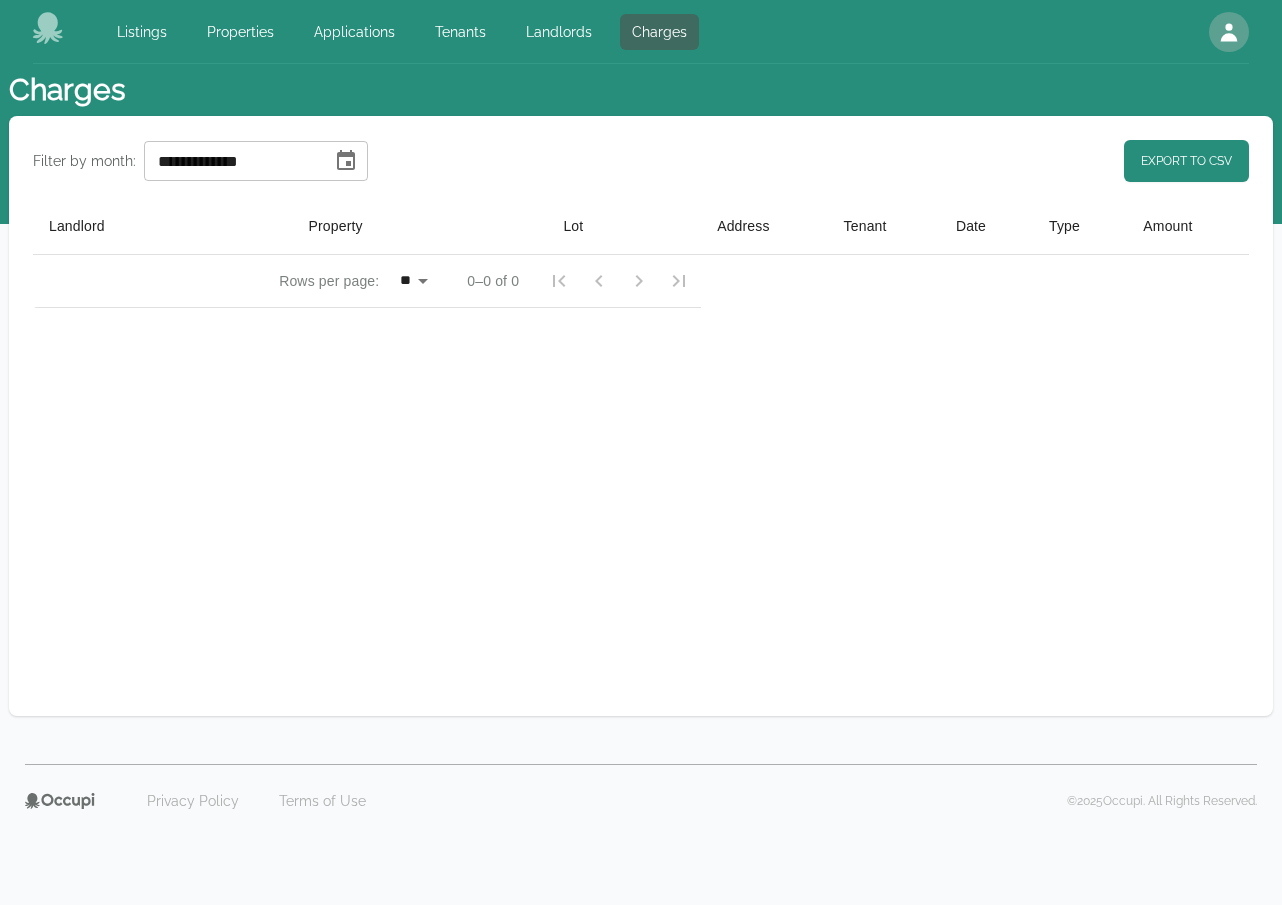 type 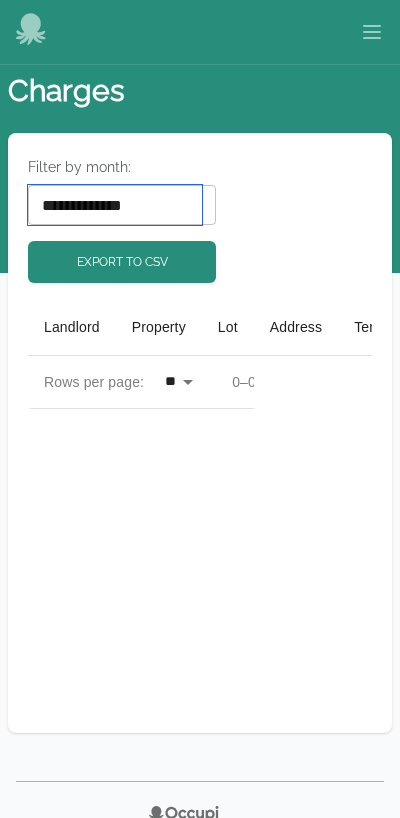 click on "**********" at bounding box center (115, 205) 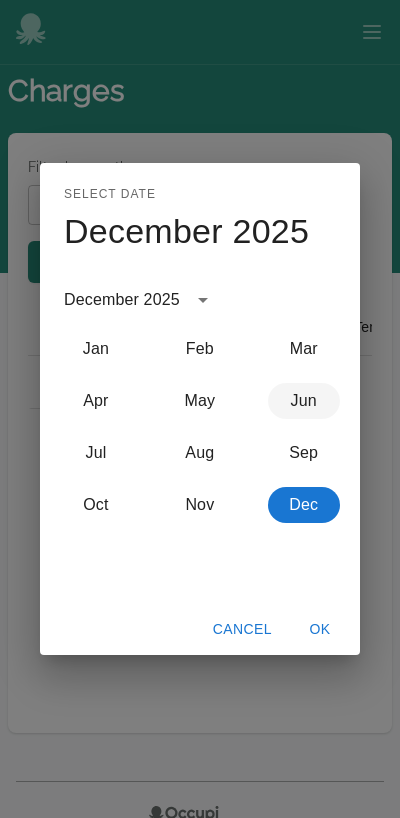click on "Jun" at bounding box center (304, 401) 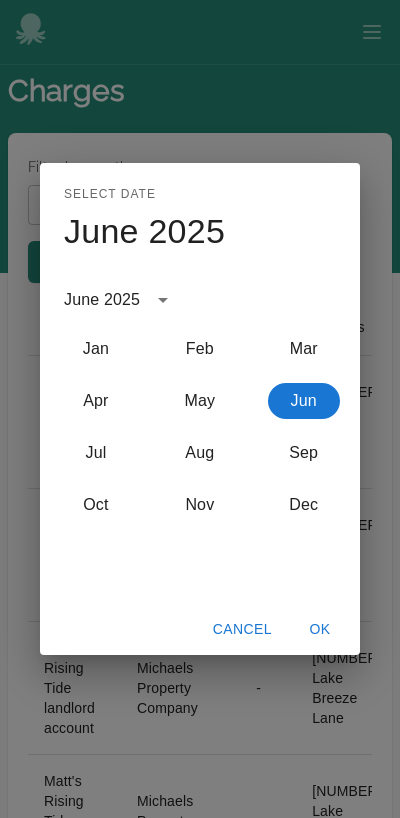 click on "OK" at bounding box center (320, 629) 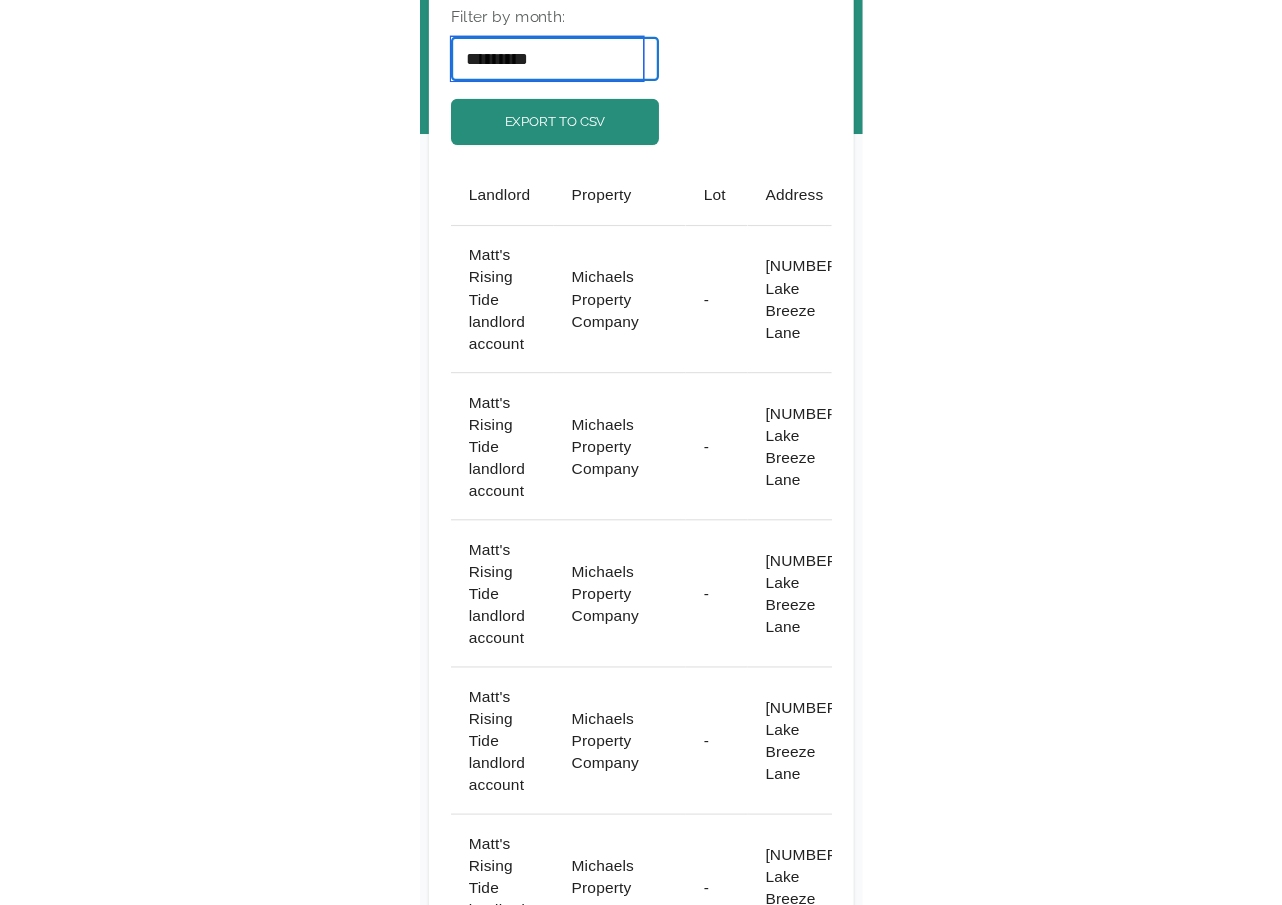 scroll, scrollTop: 0, scrollLeft: 0, axis: both 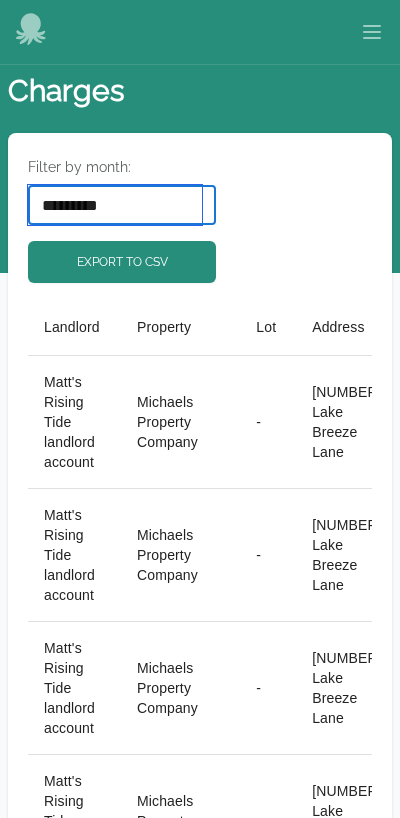 click on "*********" at bounding box center (115, 205) 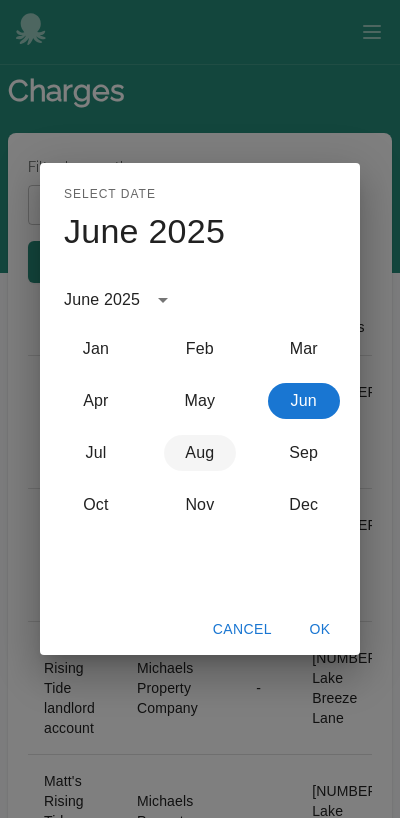 click on "Aug" at bounding box center (200, 453) 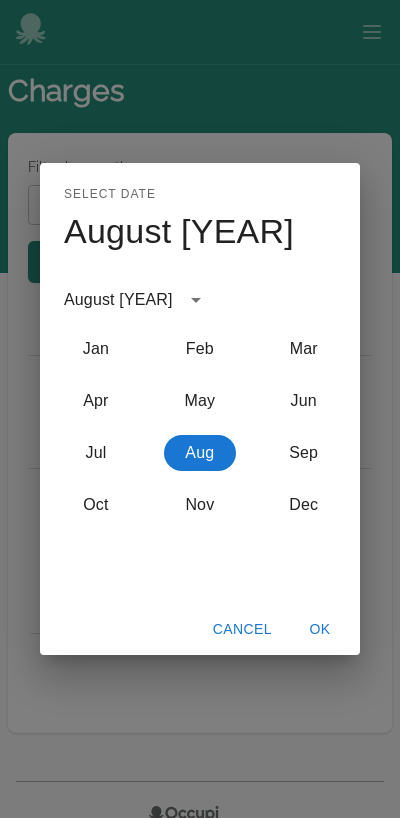 click on "OK" at bounding box center (320, 629) 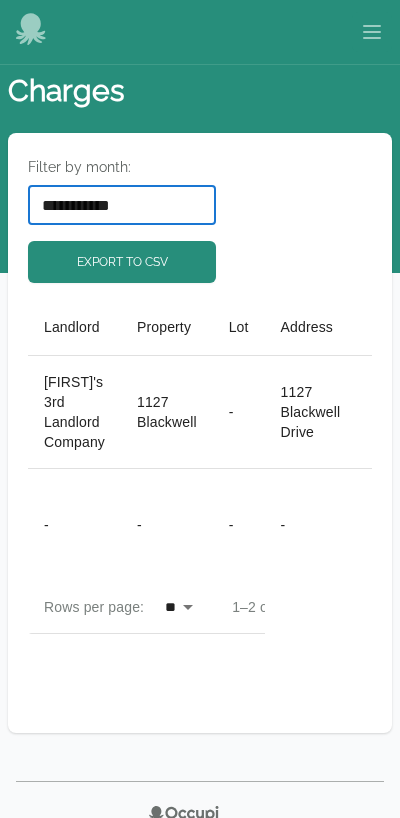 click on "**********" at bounding box center (200, 220) 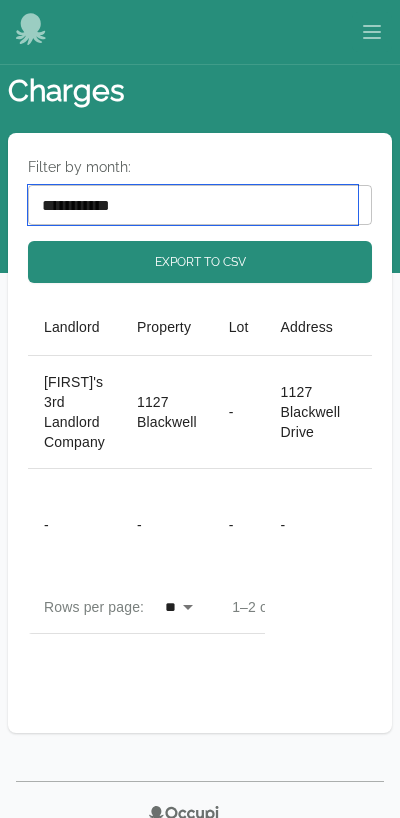 click on "**********" at bounding box center (193, 205) 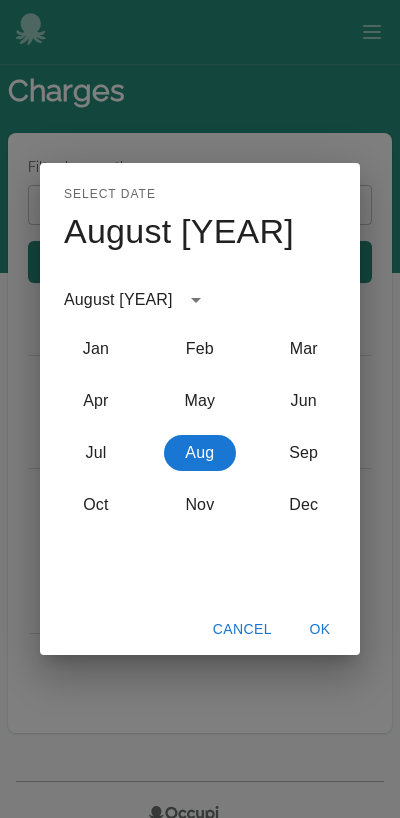 click on "Cancel" at bounding box center [242, 629] 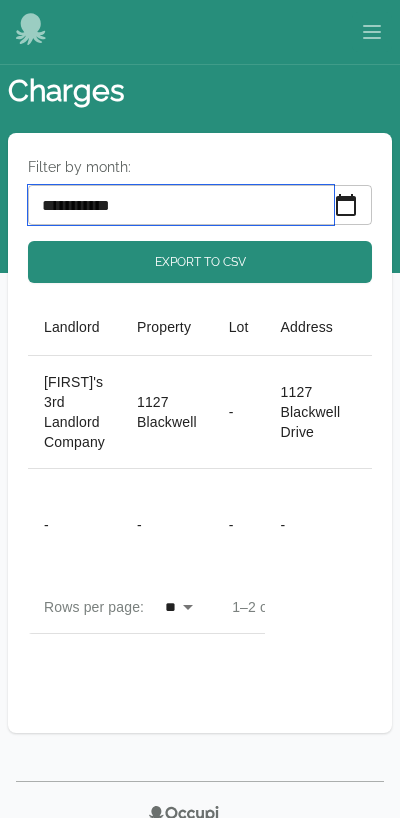 click on "**********" at bounding box center (181, 205) 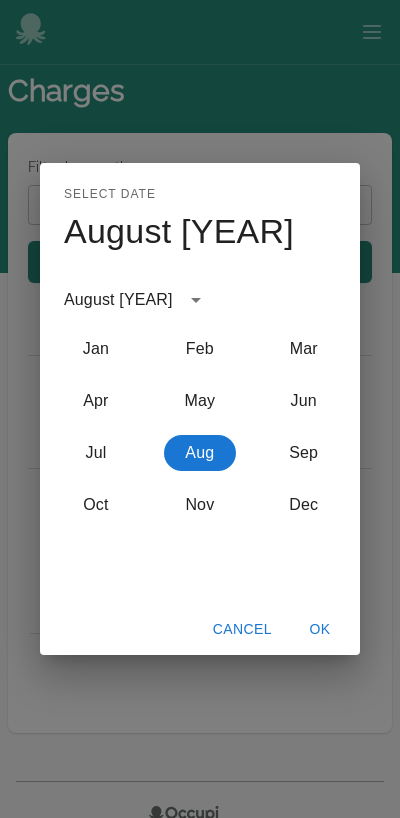 click on "OK" at bounding box center [320, 629] 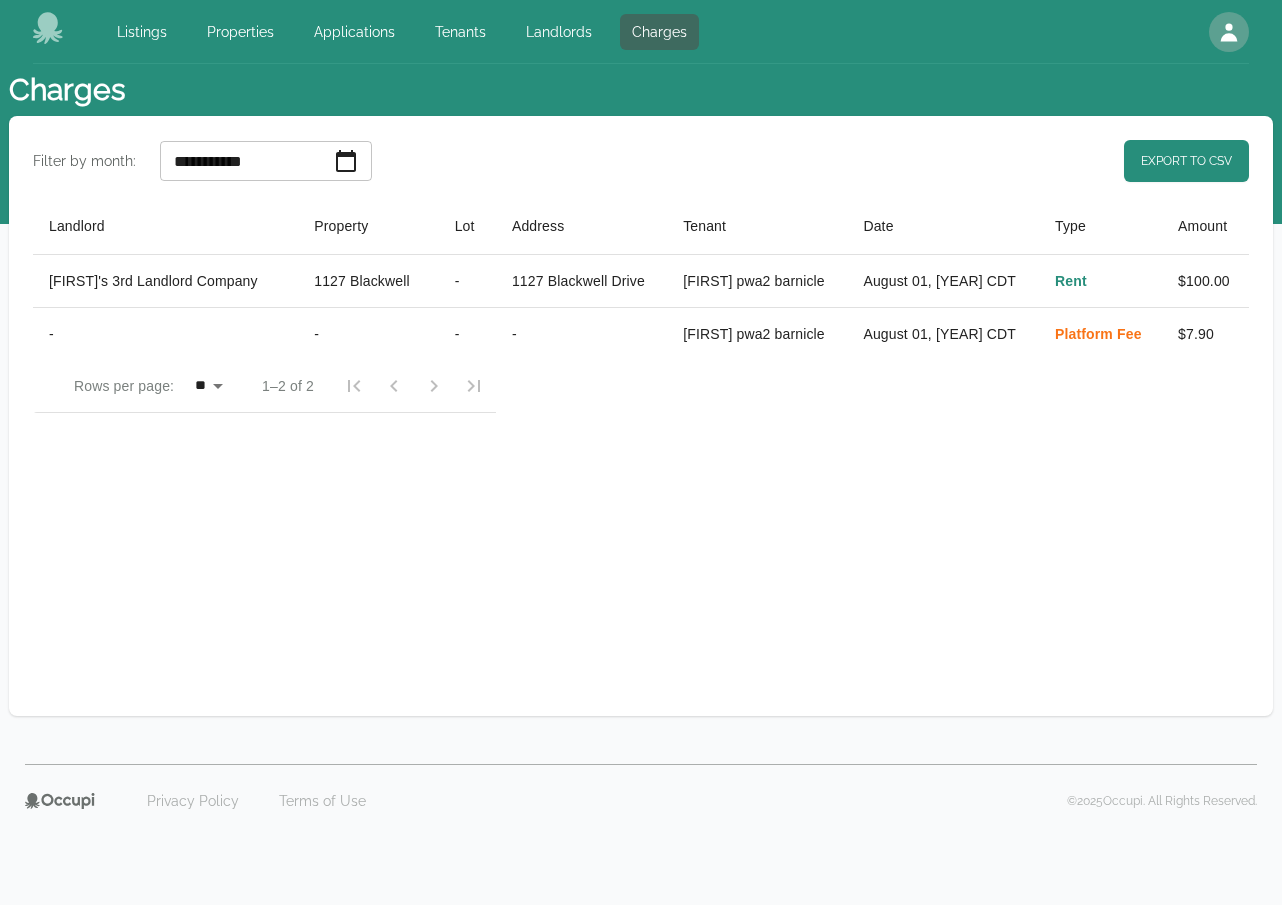click 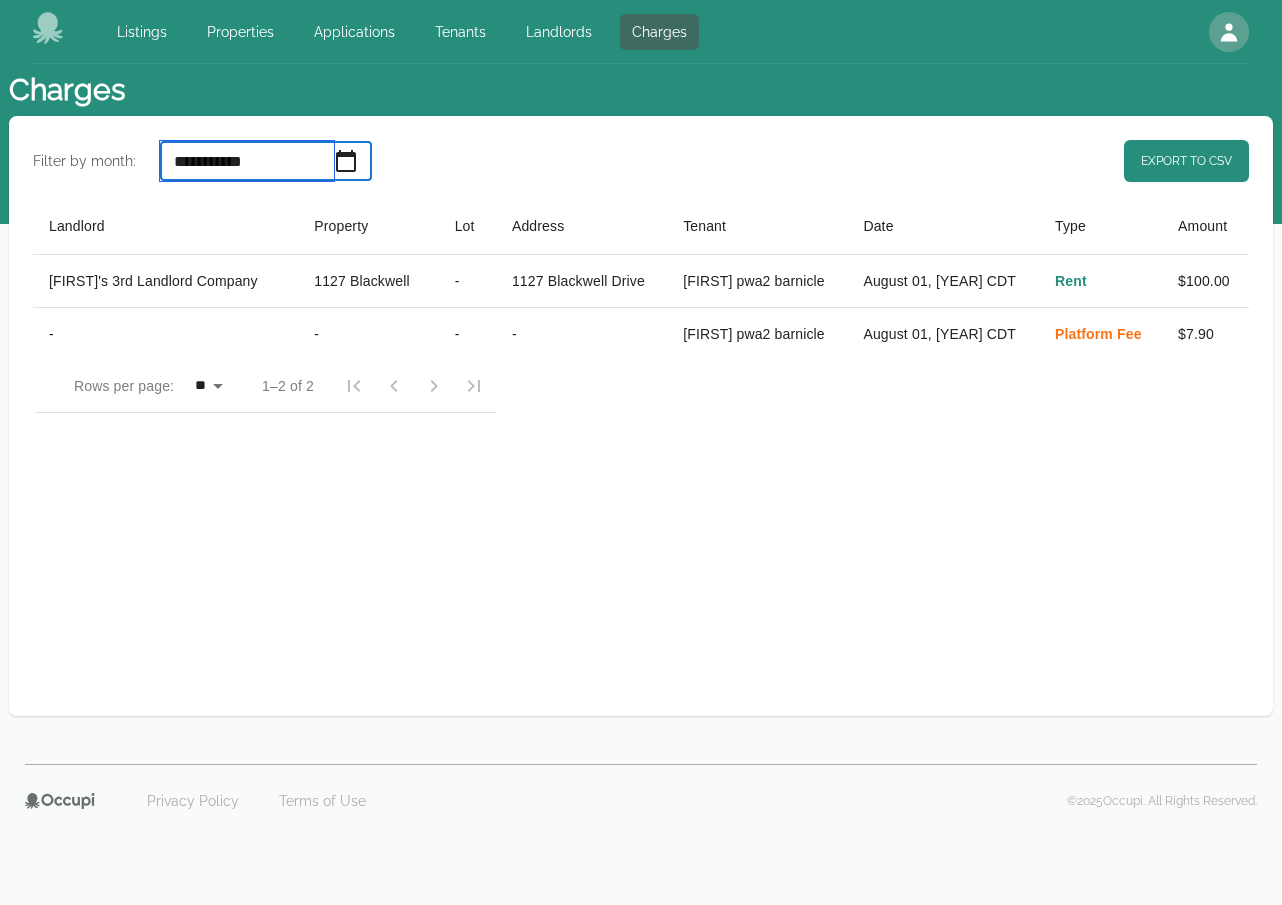 click on "**********" at bounding box center [247, 161] 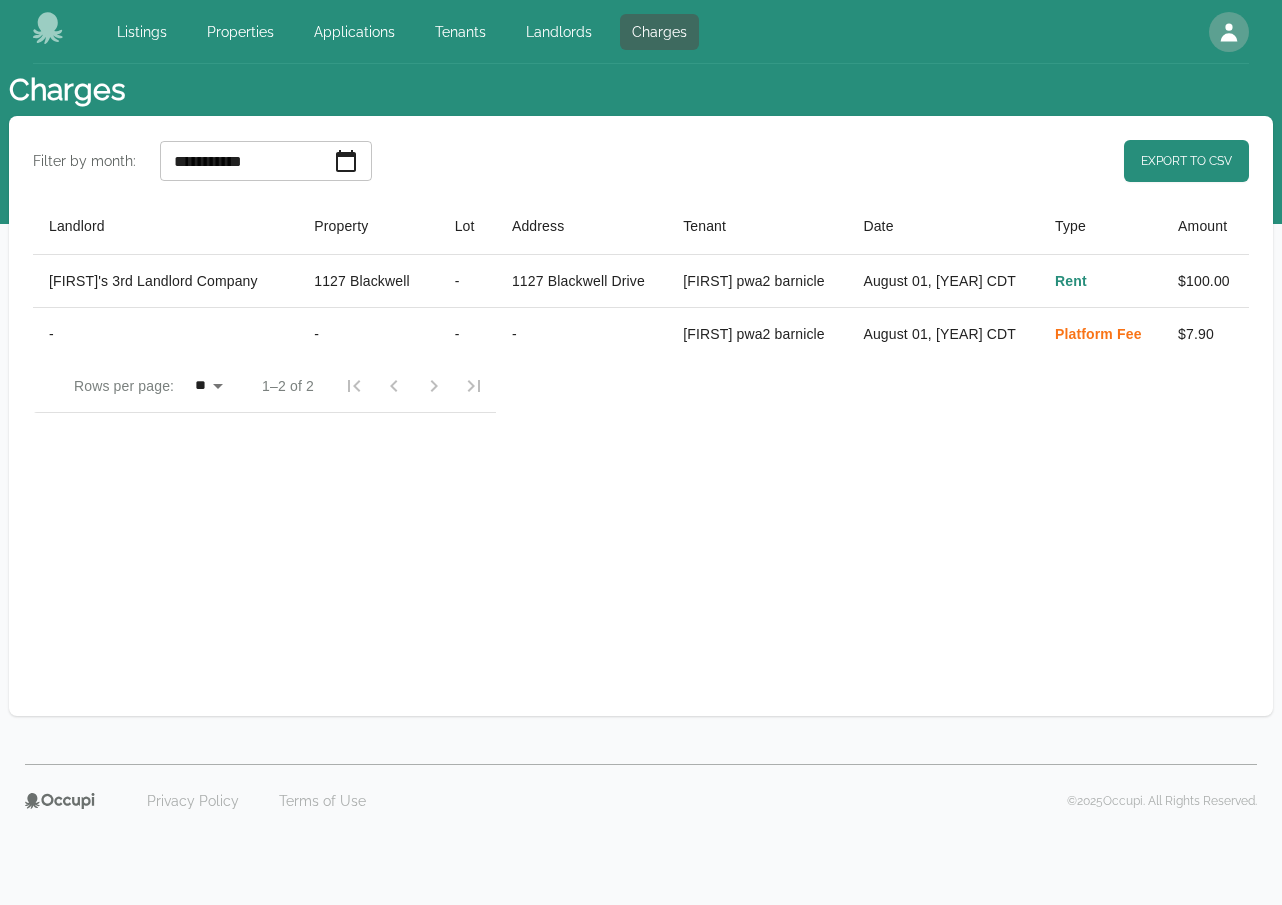 click on "**********" at bounding box center (641, 161) 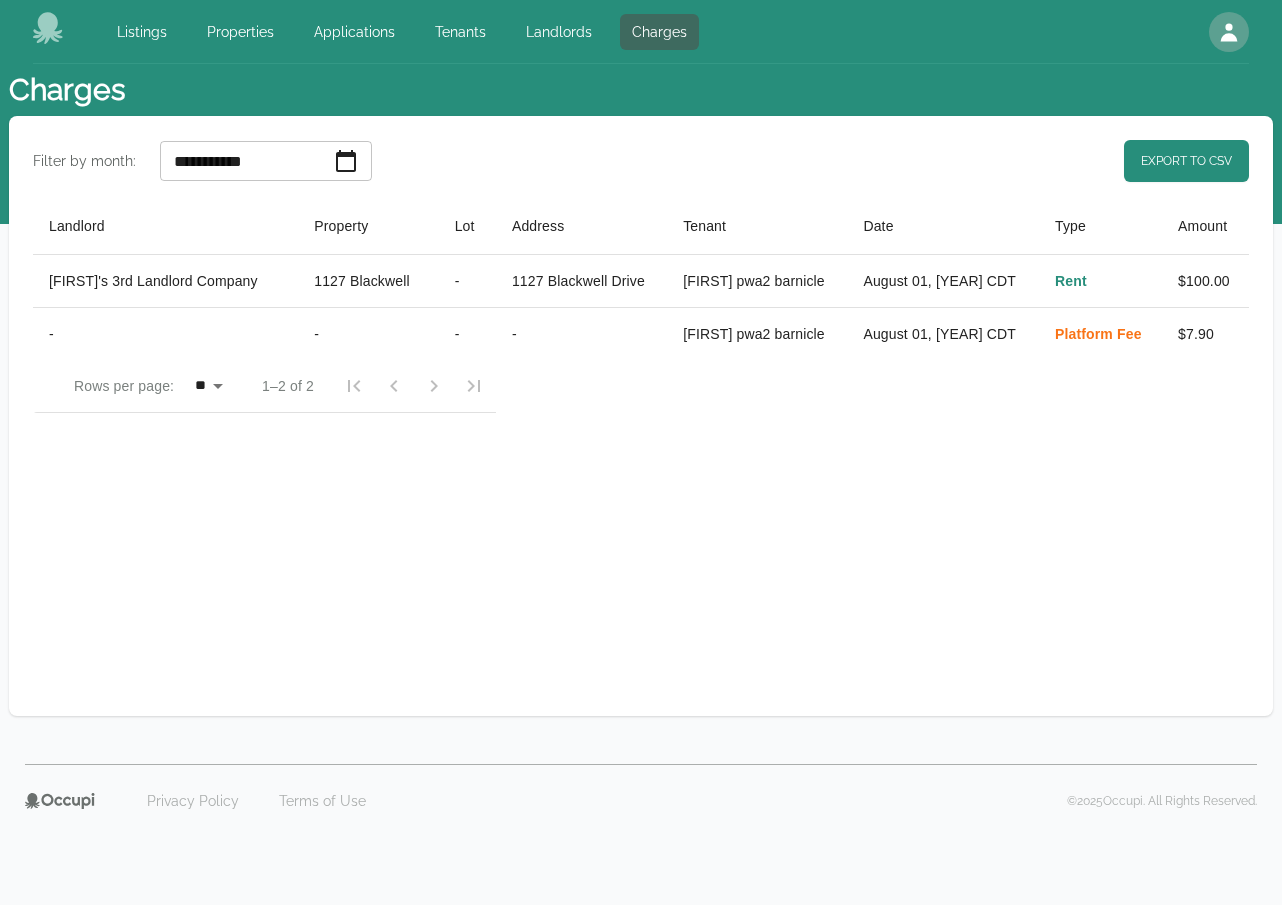 click 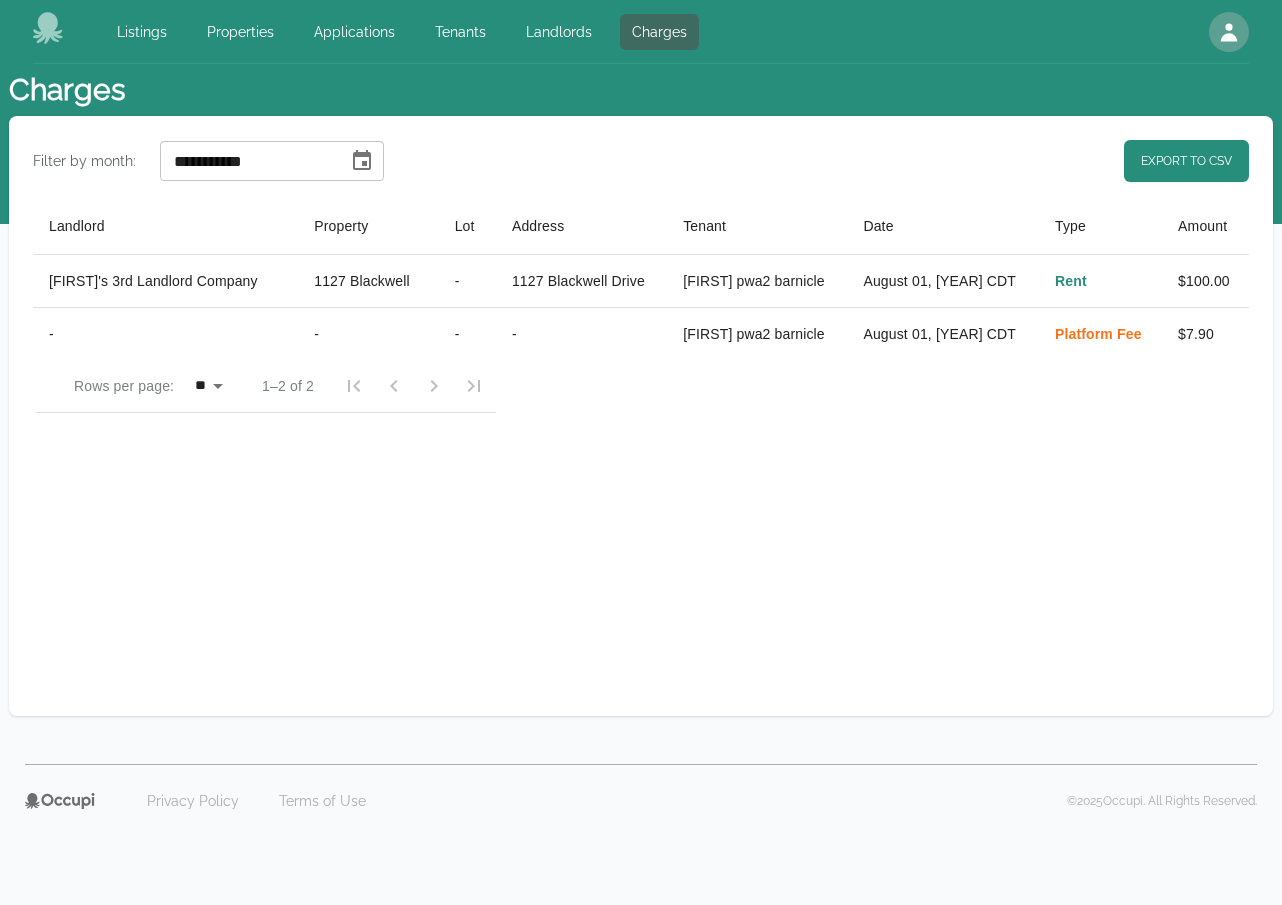 click 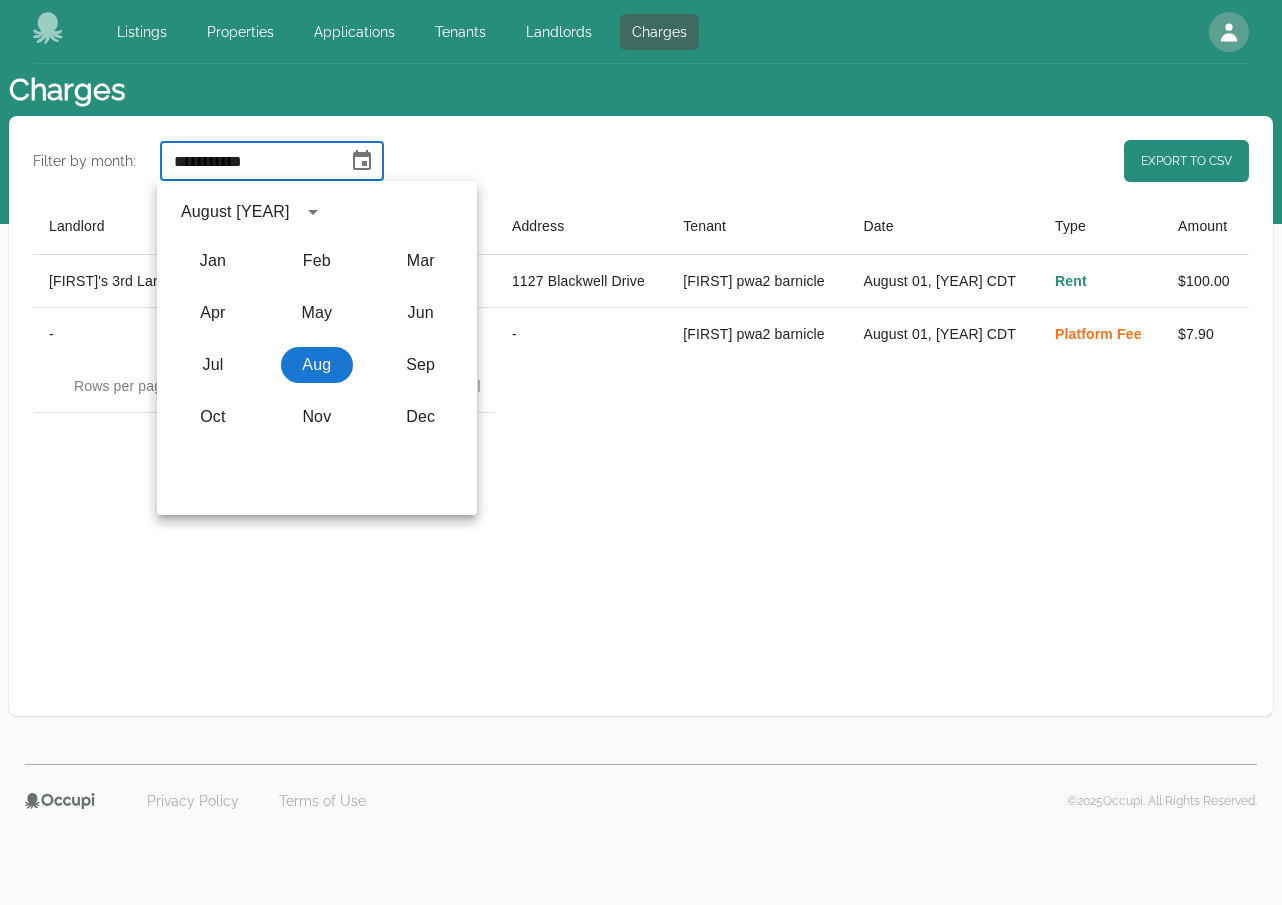 click on "**********" at bounding box center (641, 161) 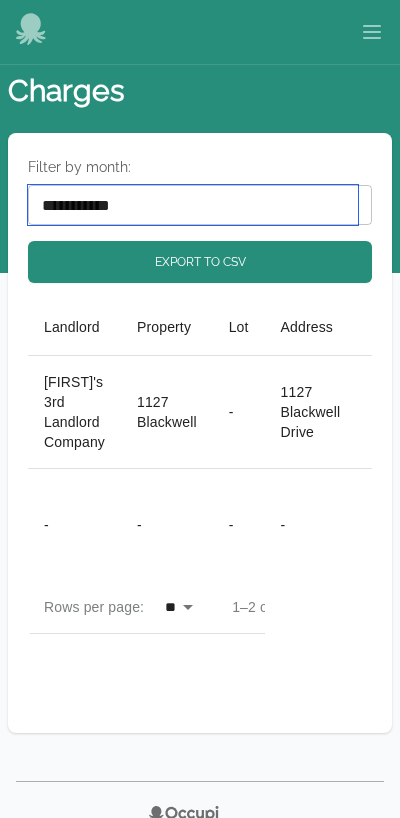 click on "**********" at bounding box center [193, 205] 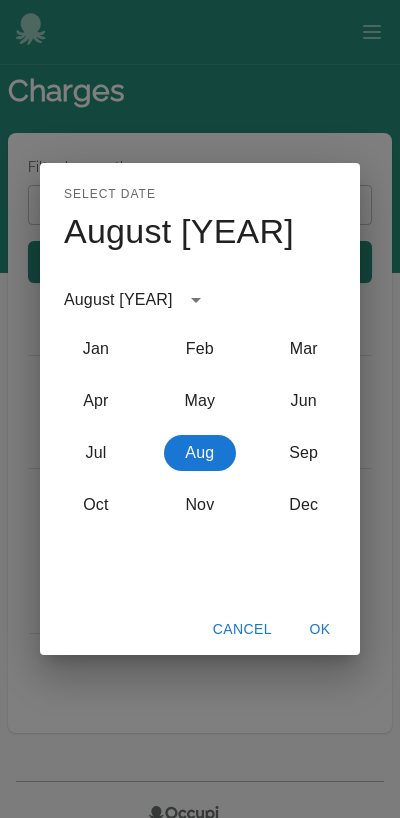 click on "Cancel" at bounding box center (242, 629) 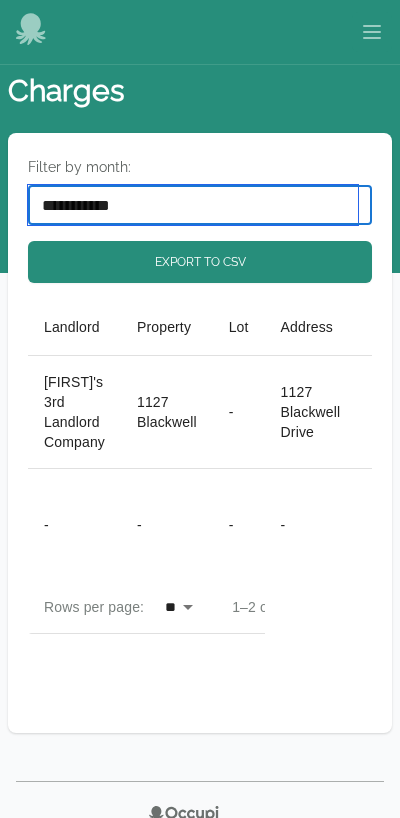 click on "**********" at bounding box center [193, 205] 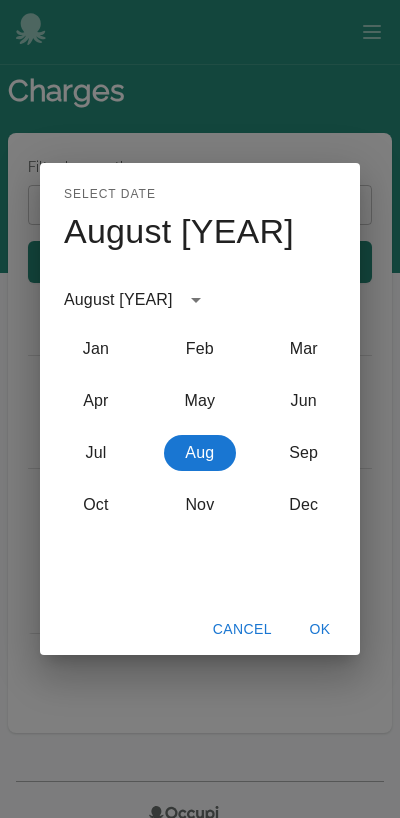 click on "Cancel" at bounding box center (242, 629) 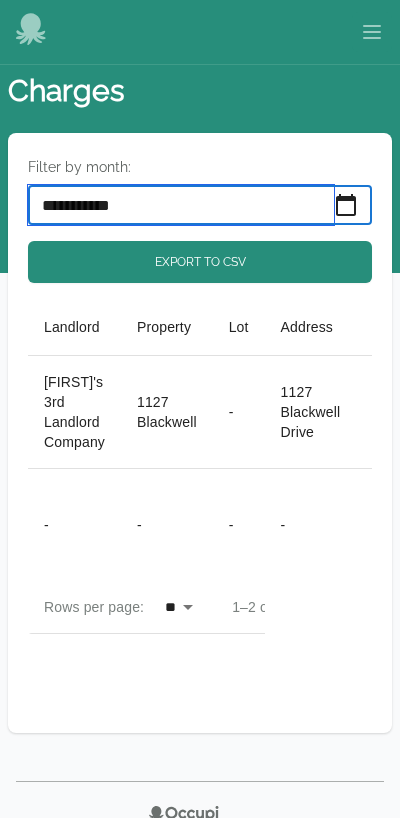 click on "**********" at bounding box center (181, 205) 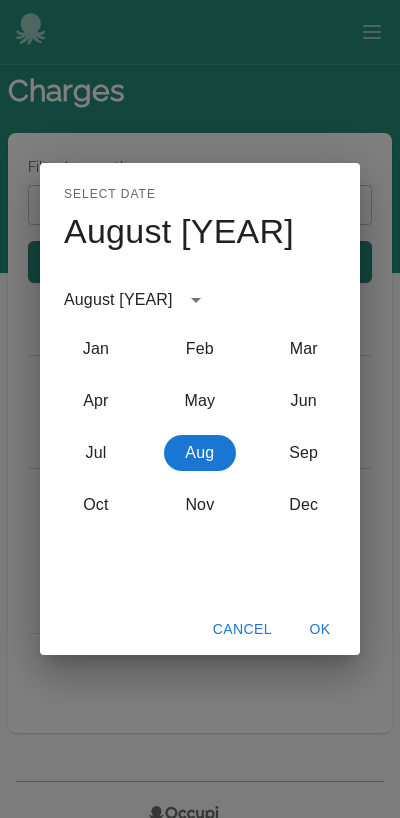 click on "Cancel" at bounding box center [242, 629] 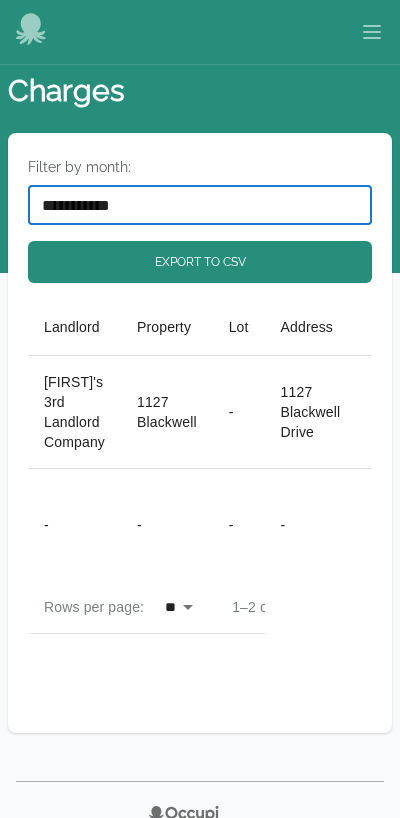 click on "**********" at bounding box center (200, 433) 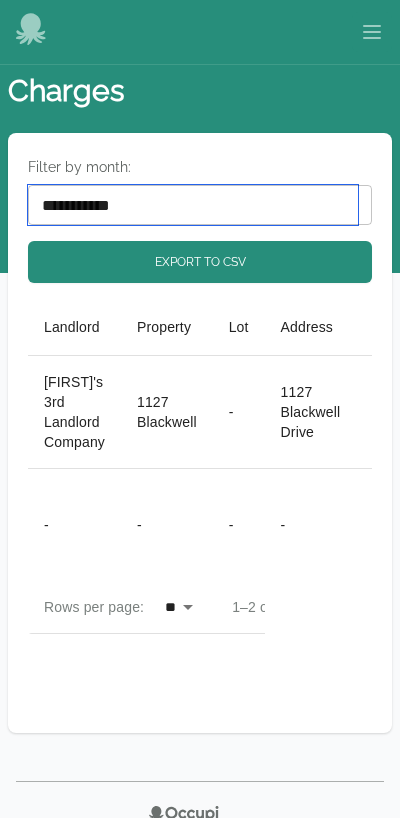 click on "**********" at bounding box center (193, 205) 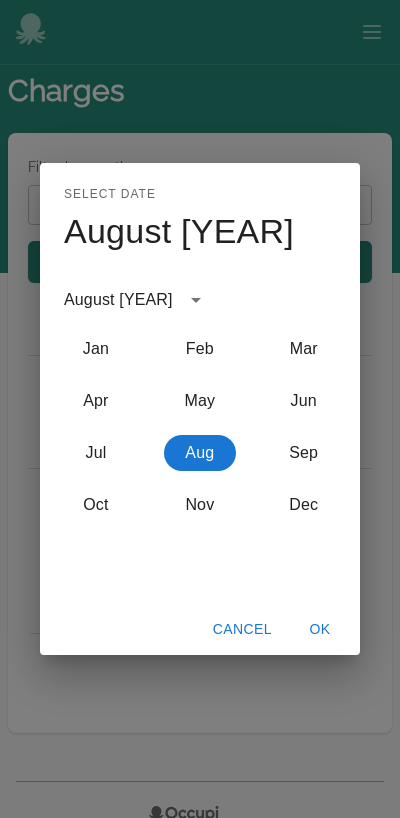 click on "Cancel" at bounding box center (242, 629) 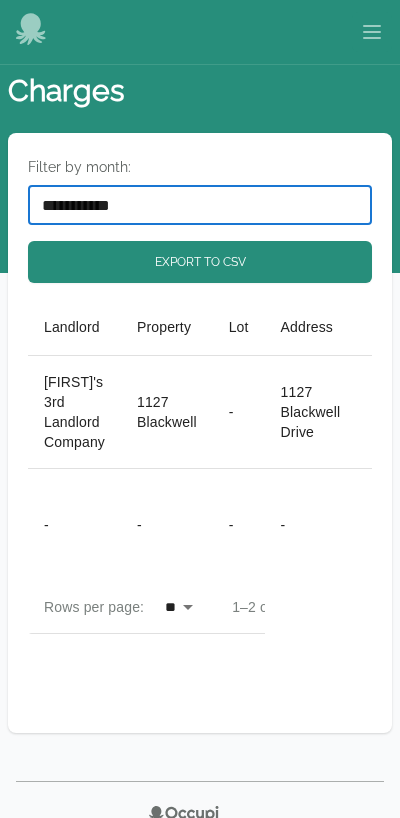 click on "Filter by month:" at bounding box center (200, 167) 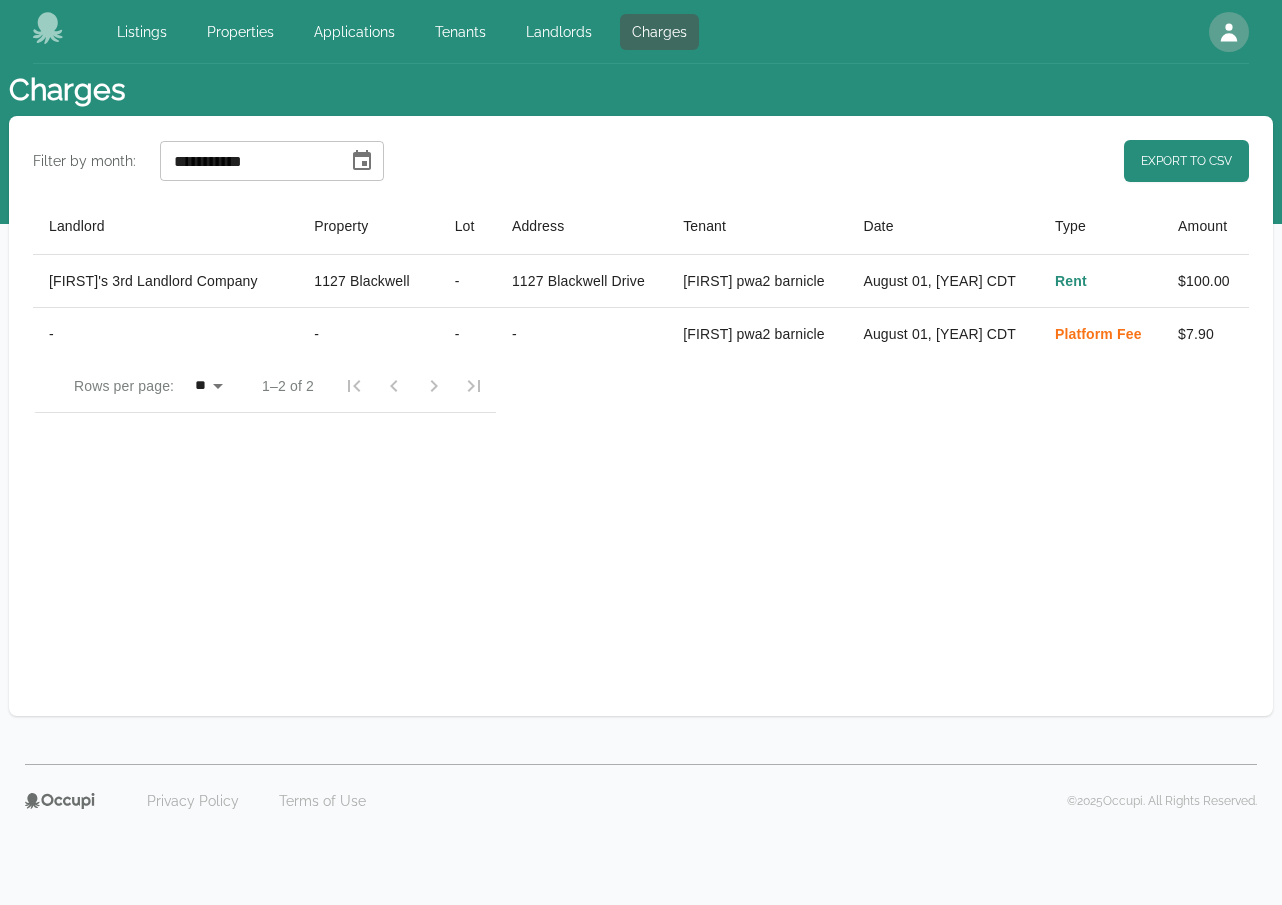 click 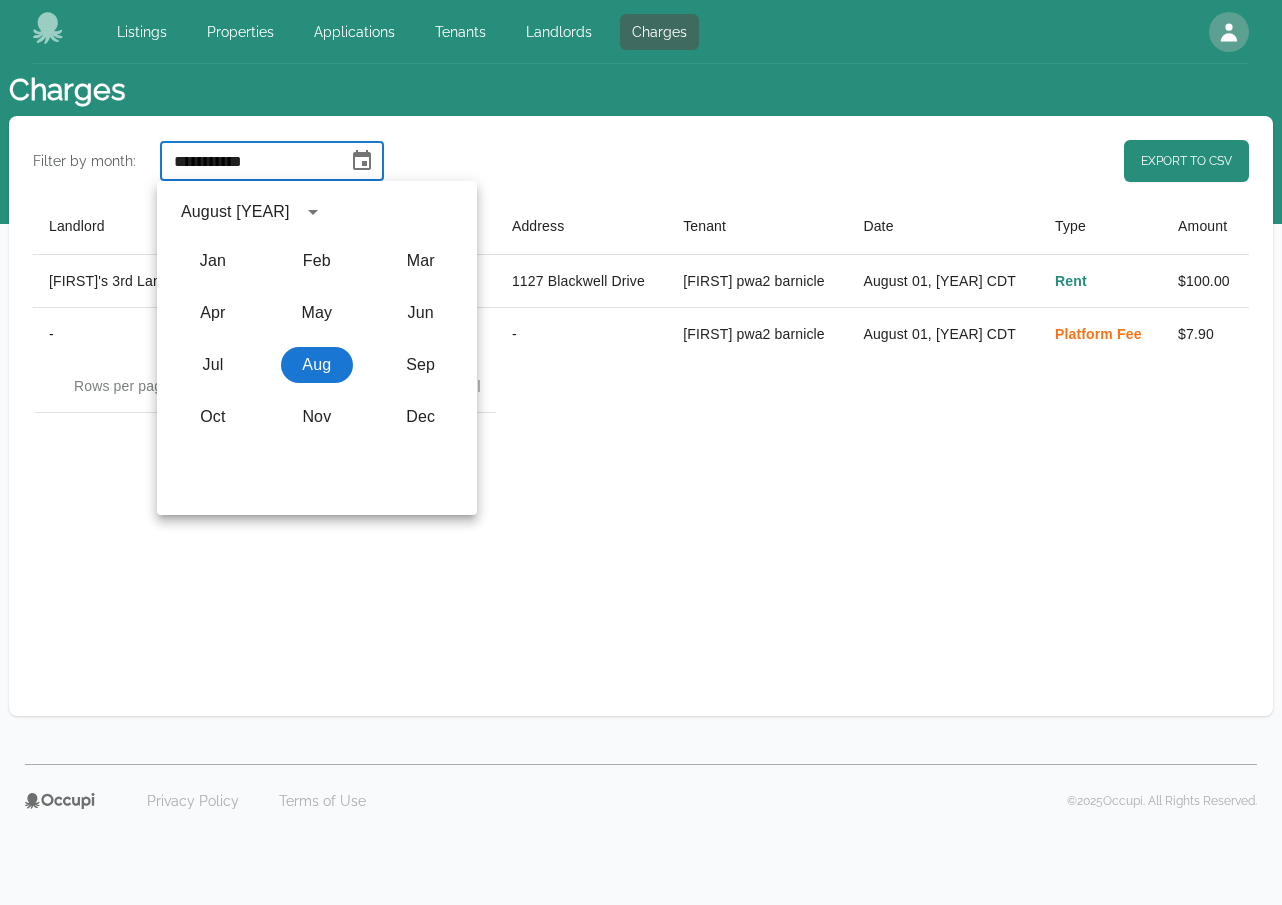 click on "**********" at bounding box center [641, 416] 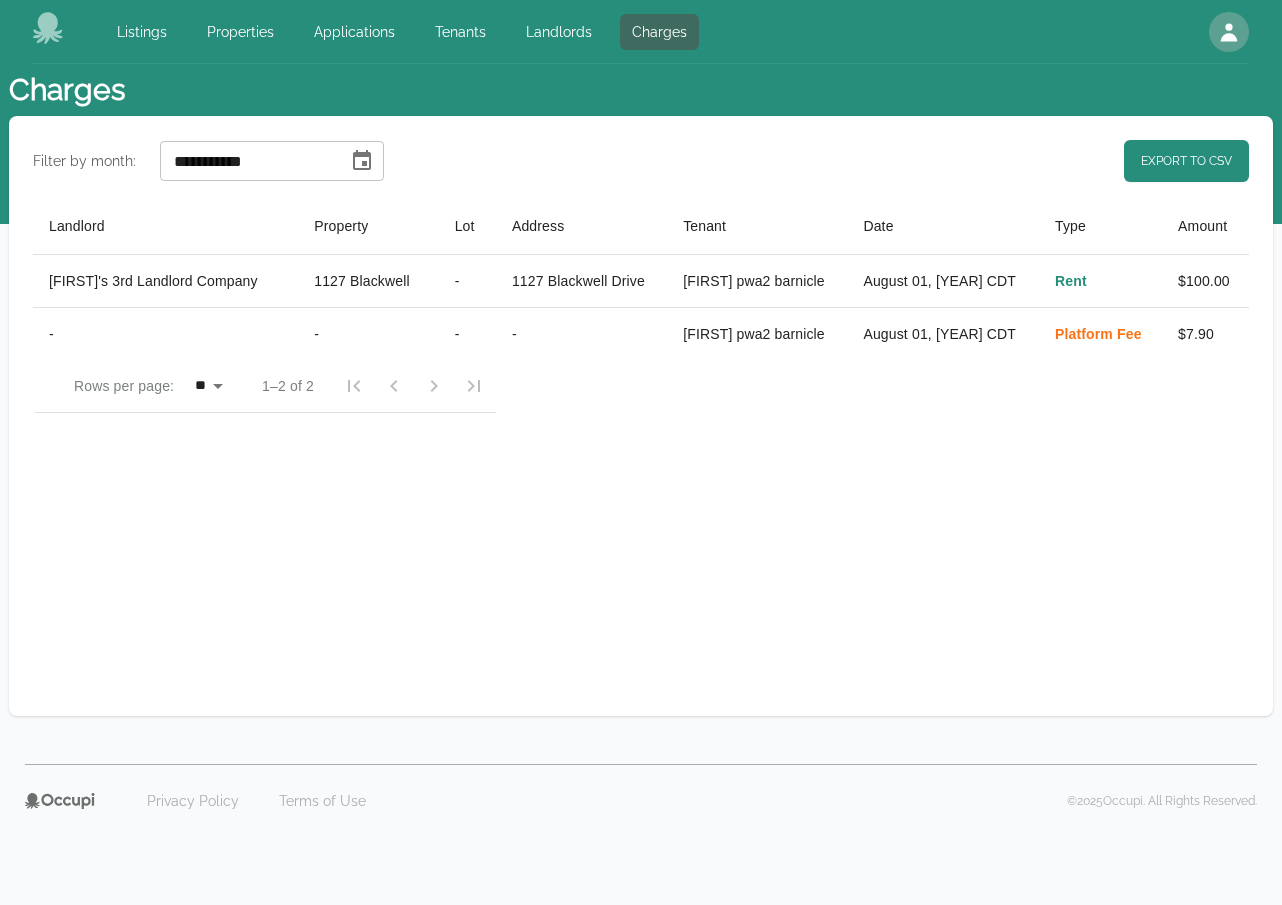 click on "**********" at bounding box center [641, 416] 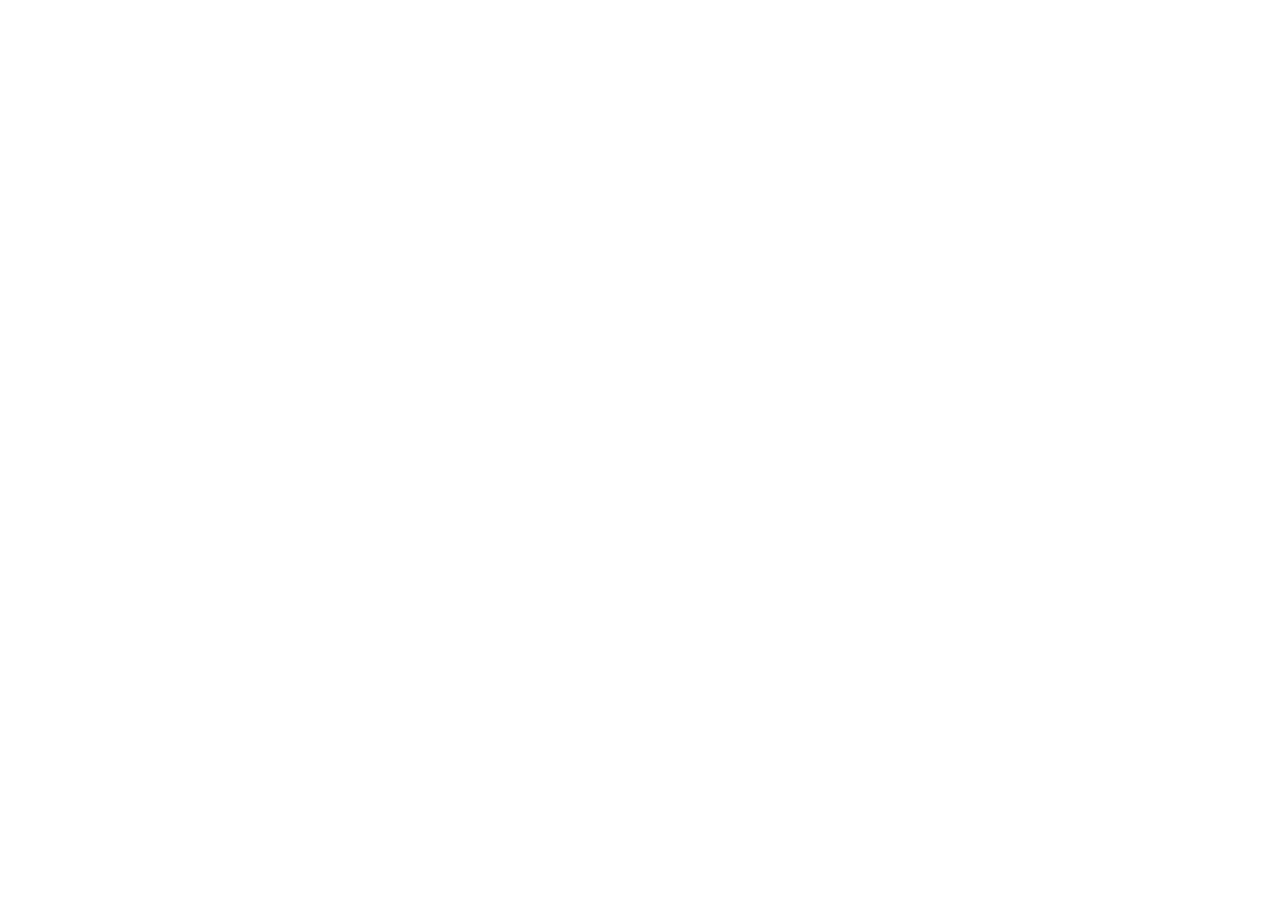 scroll, scrollTop: 0, scrollLeft: 0, axis: both 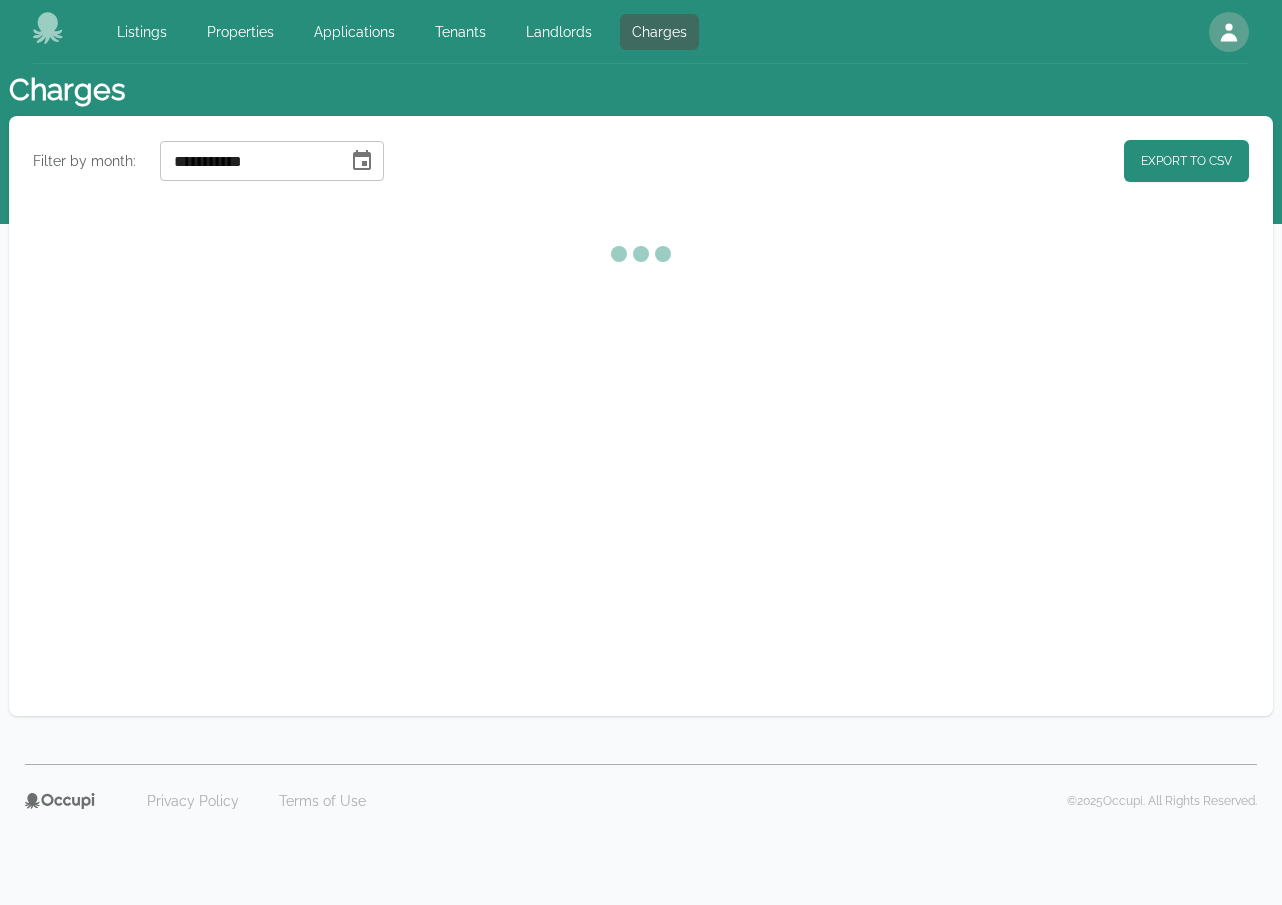 select on "**" 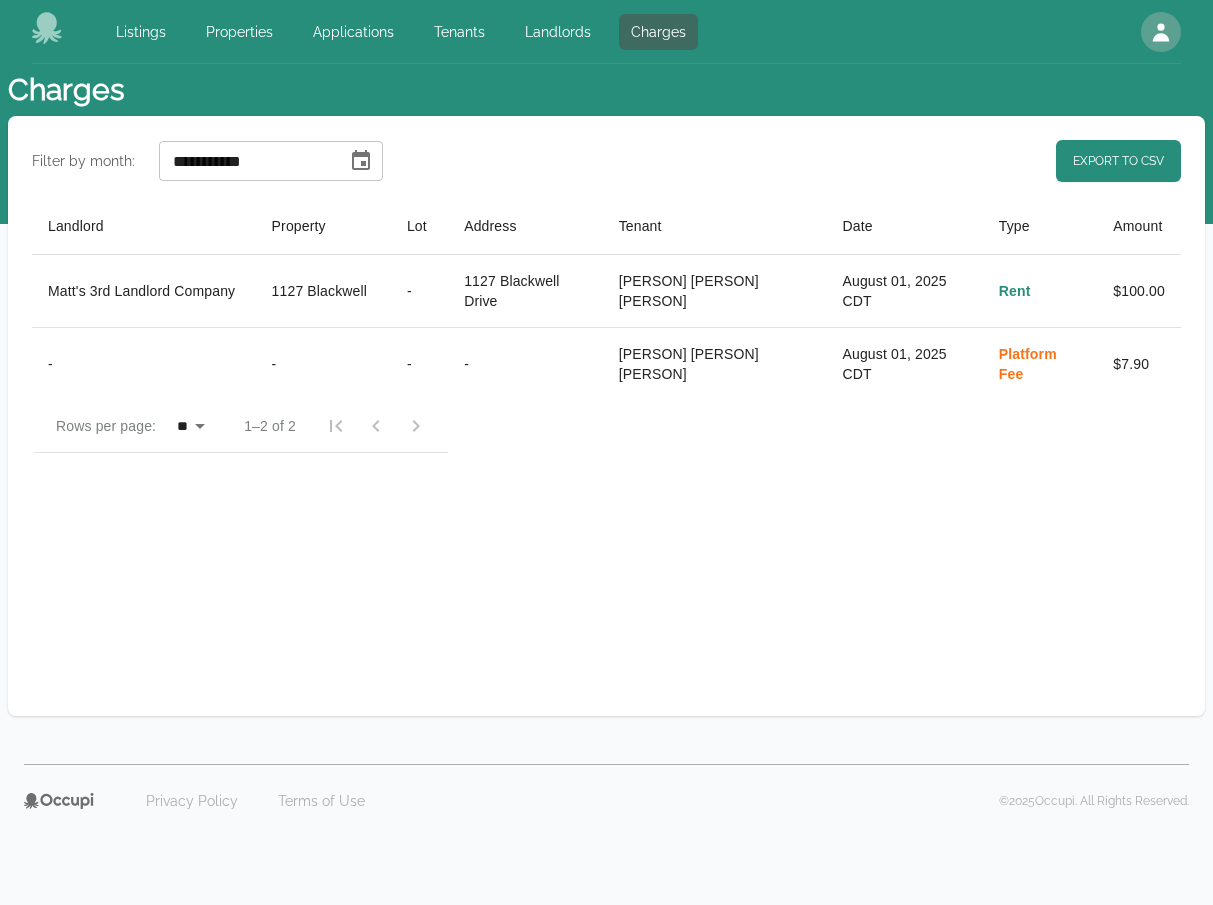 select on "**" 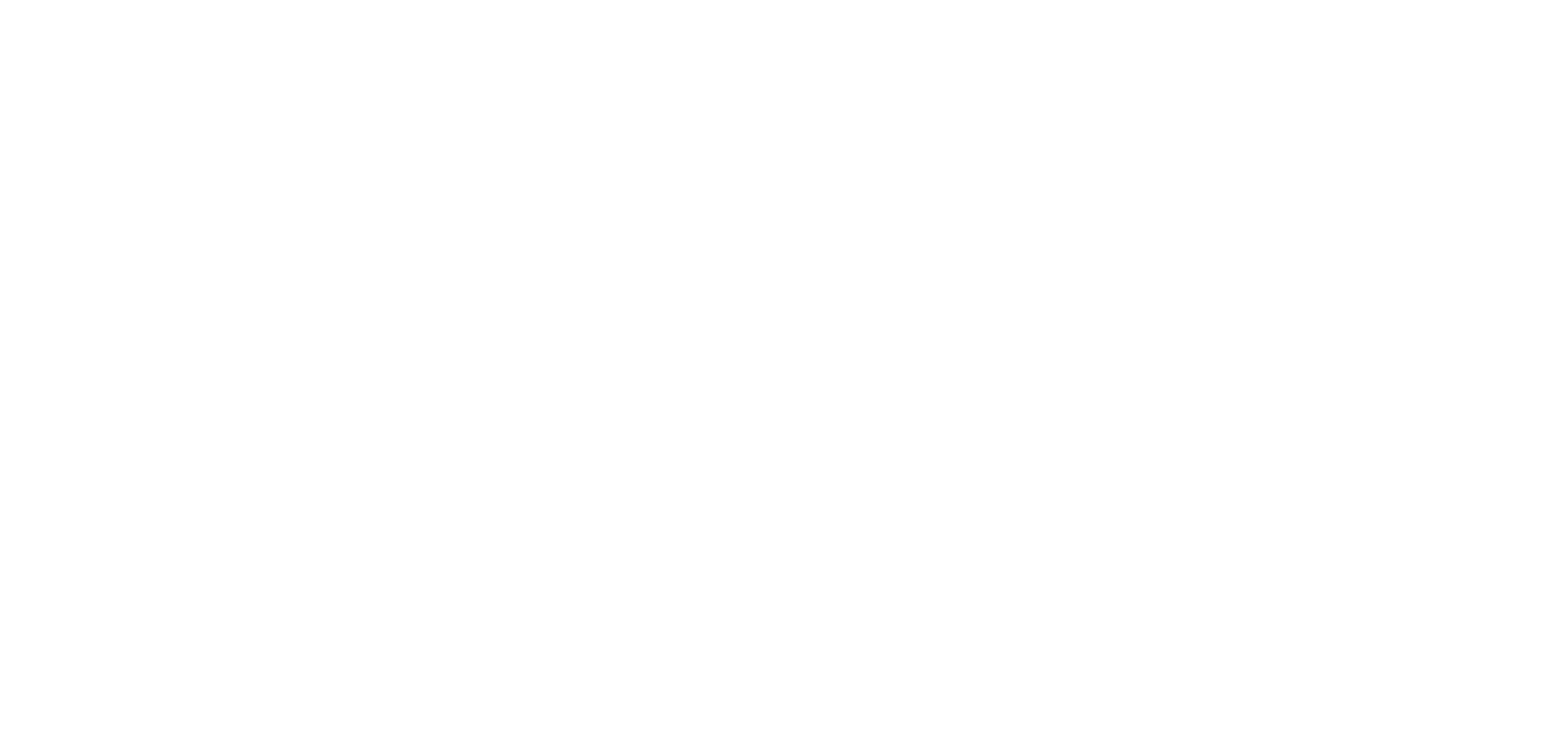 scroll, scrollTop: 0, scrollLeft: 0, axis: both 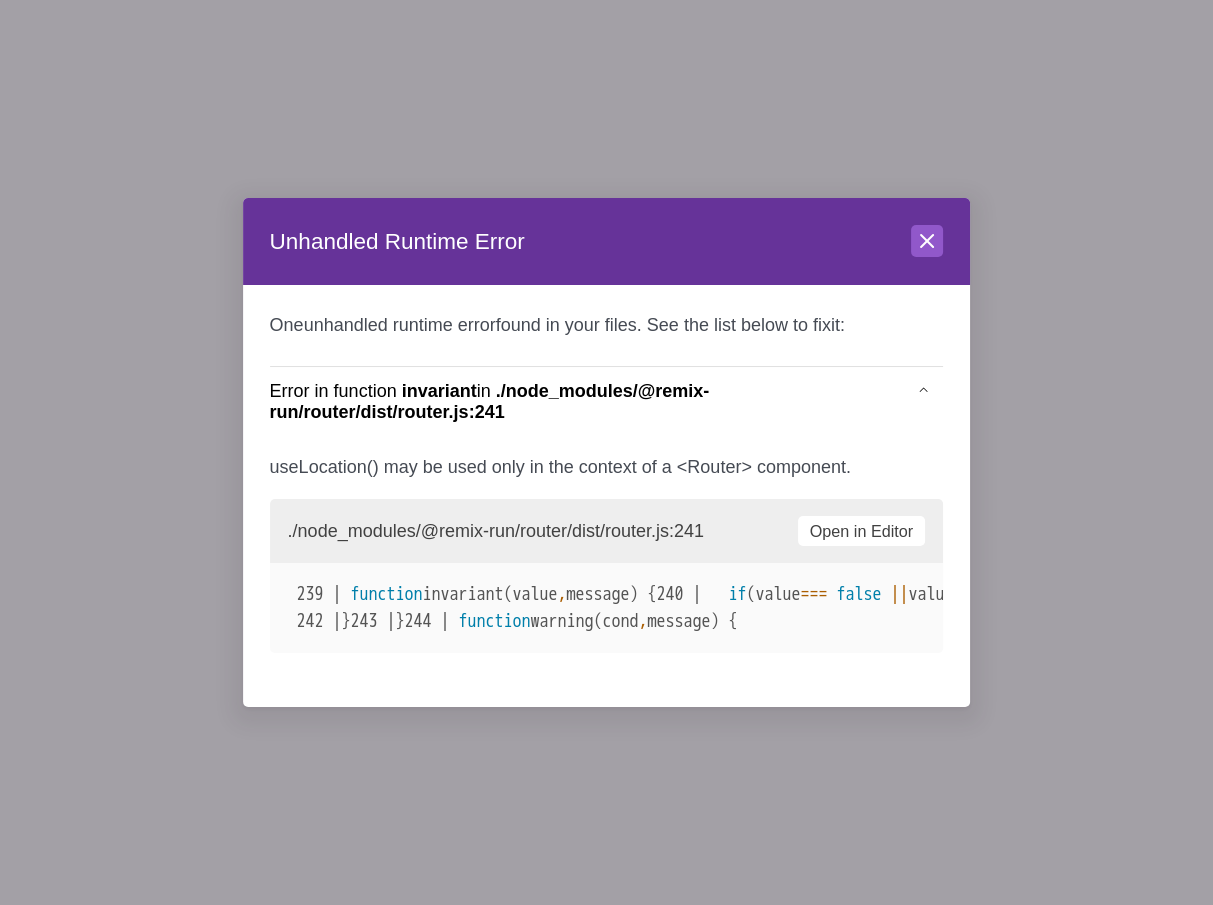 drag, startPoint x: 376, startPoint y: 532, endPoint x: 776, endPoint y: 672, distance: 423.7924 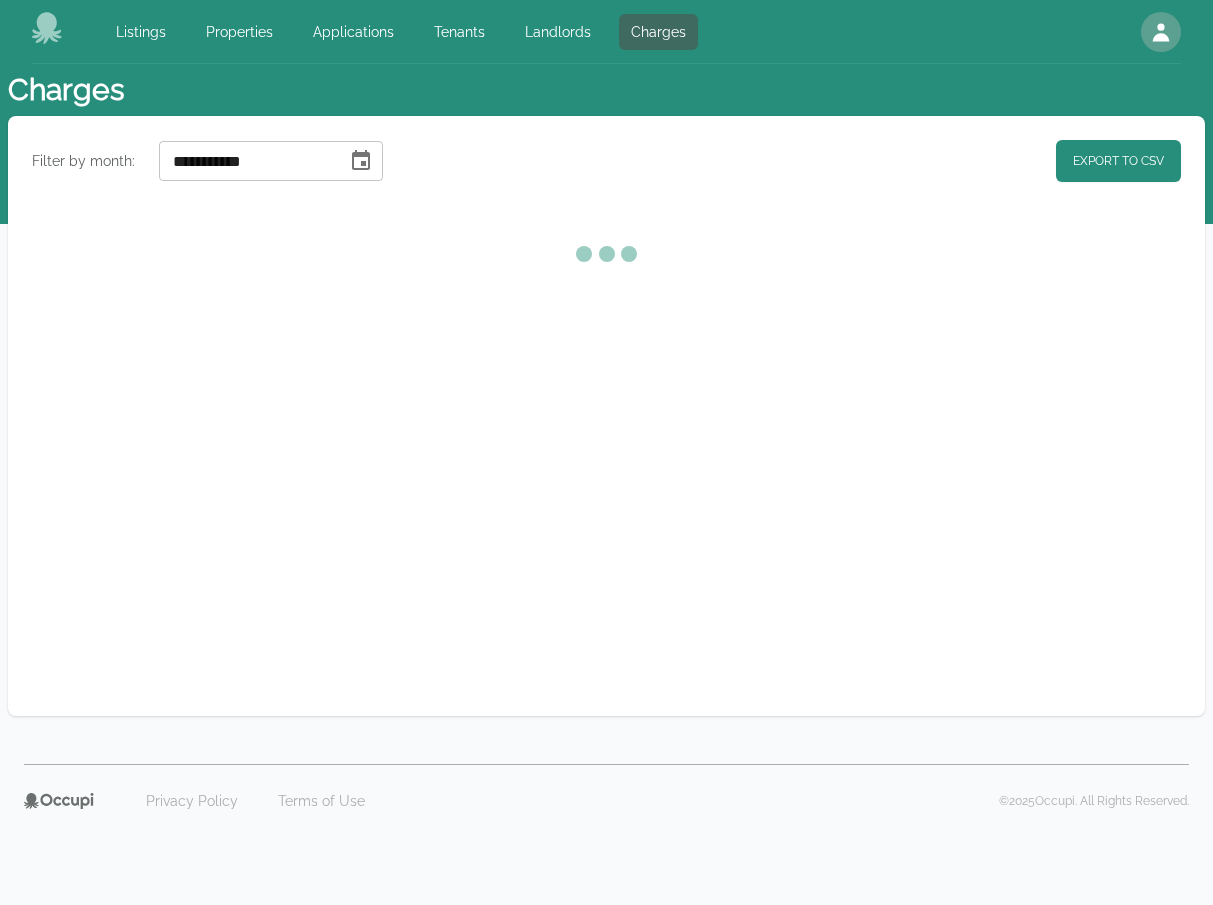 select on "**" 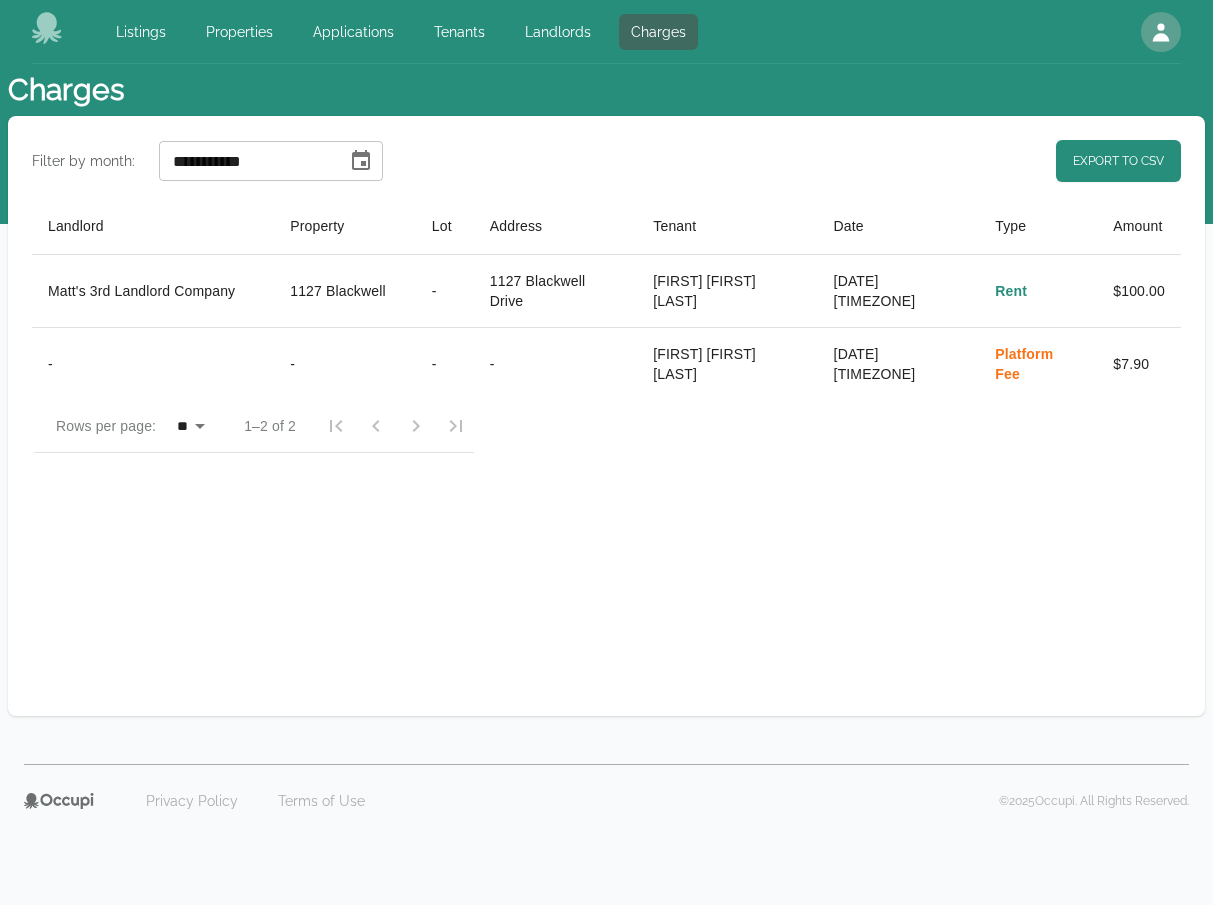 click 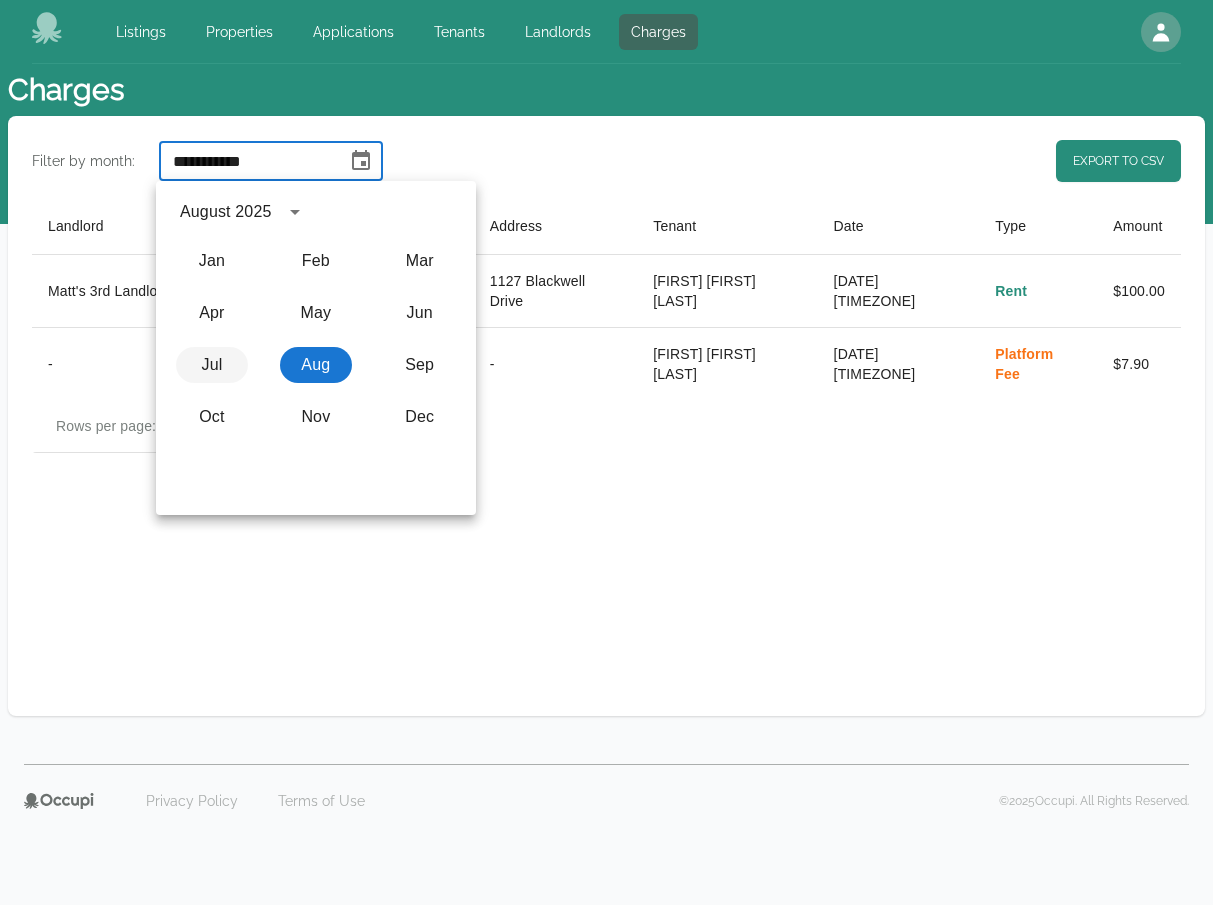 click on "Jul" at bounding box center [212, 365] 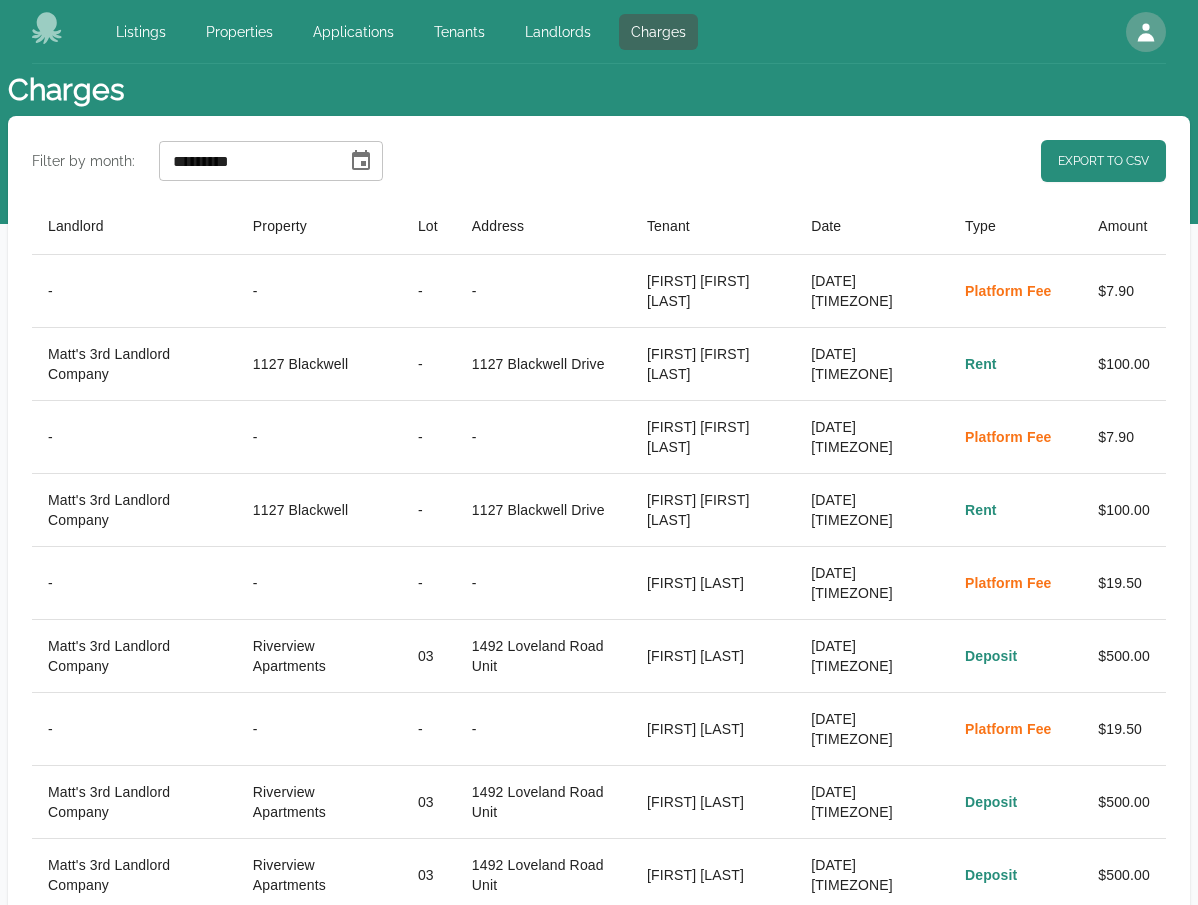 click 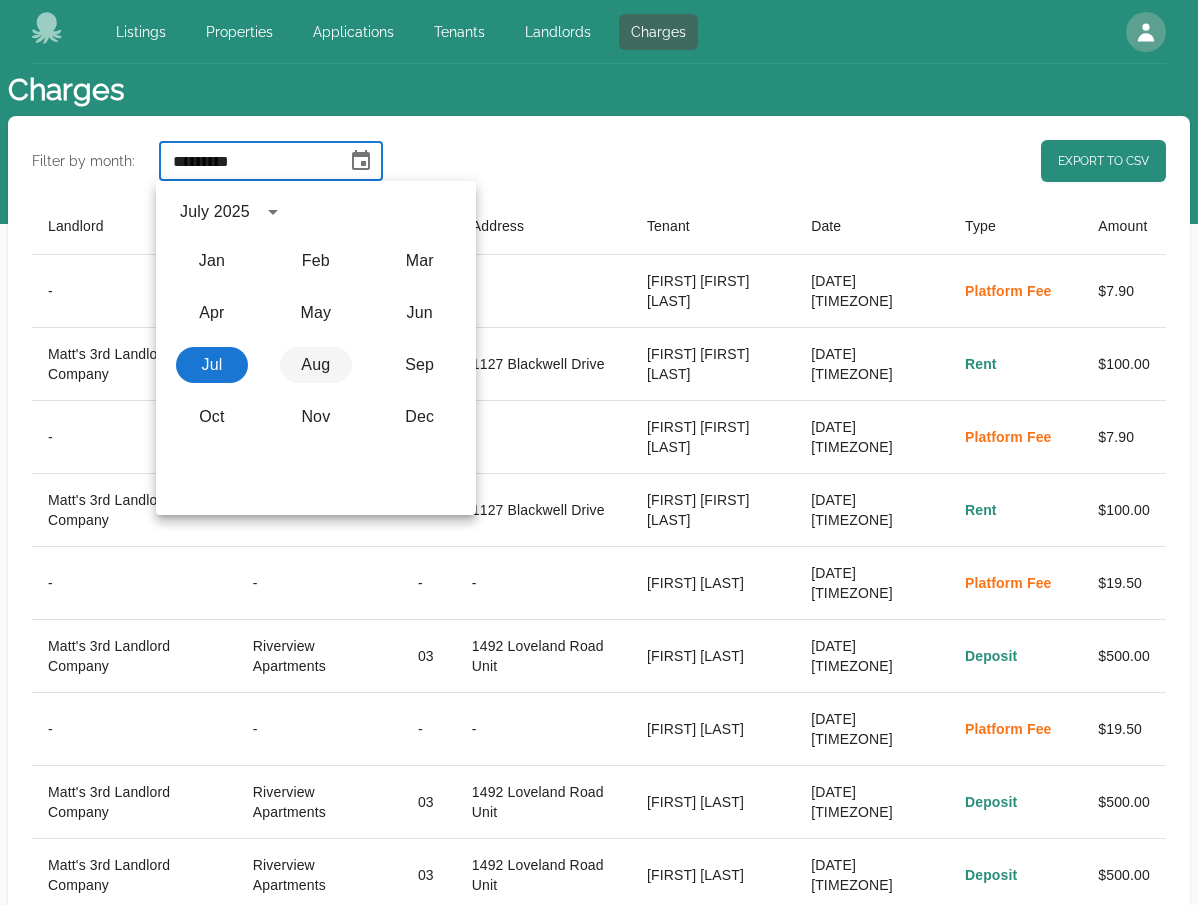 click on "Aug" at bounding box center (316, 365) 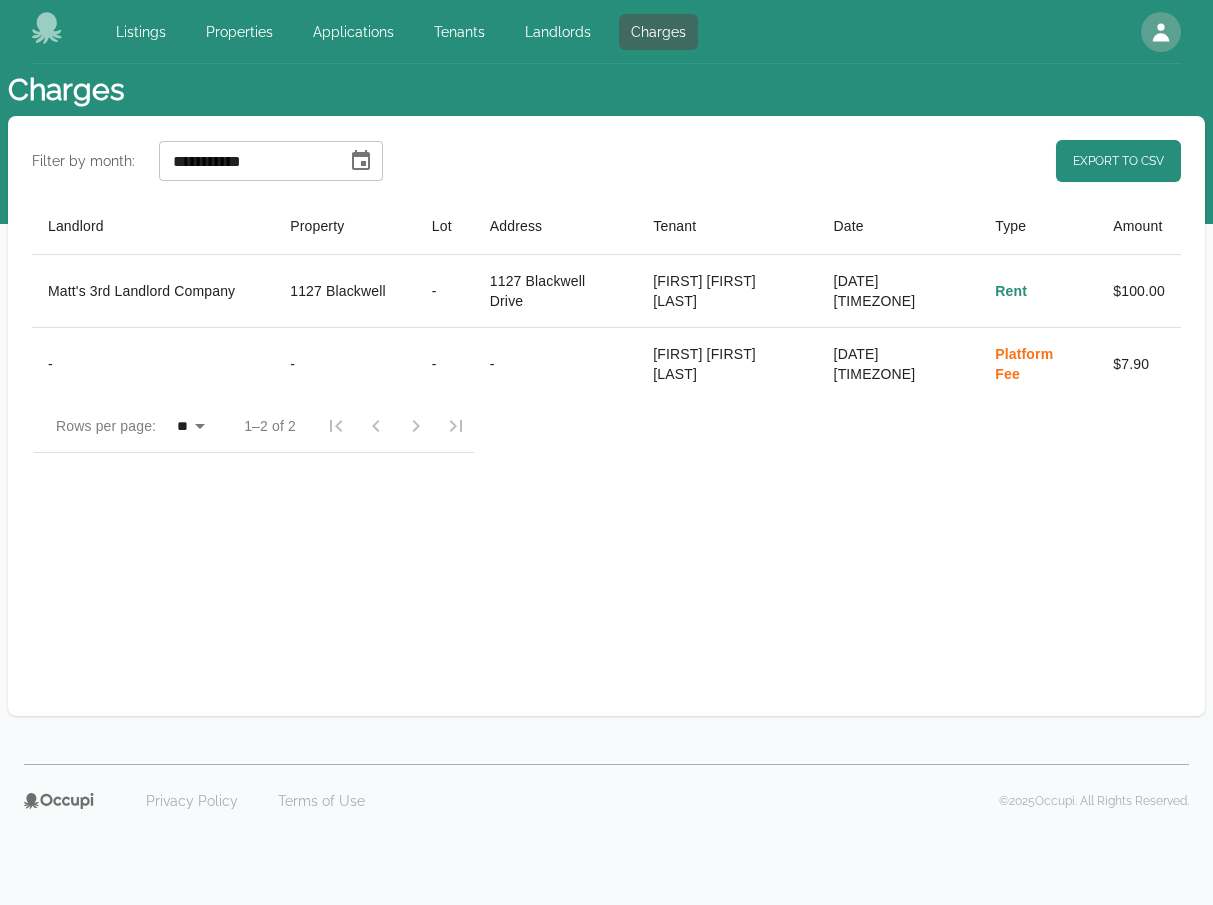 click 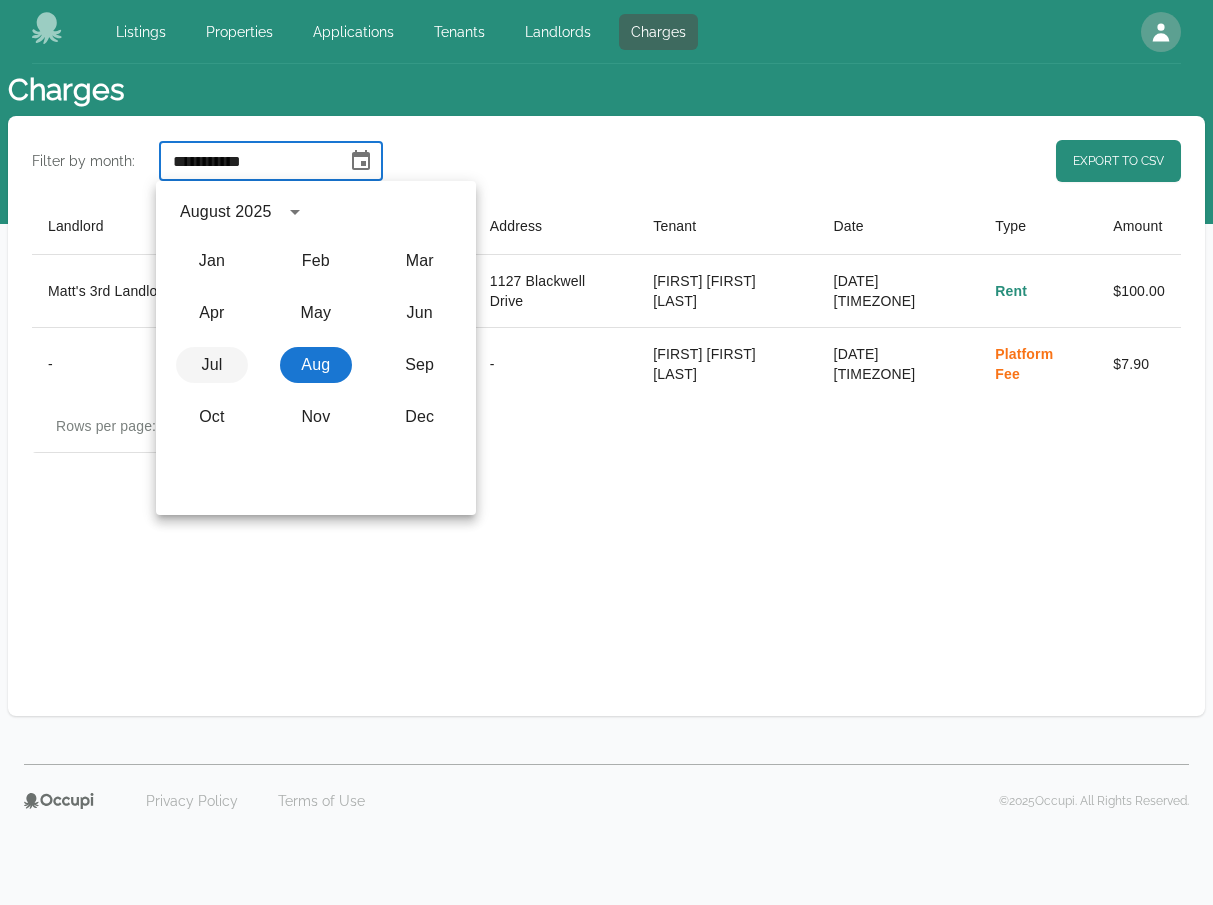 click on "Jul" at bounding box center [212, 365] 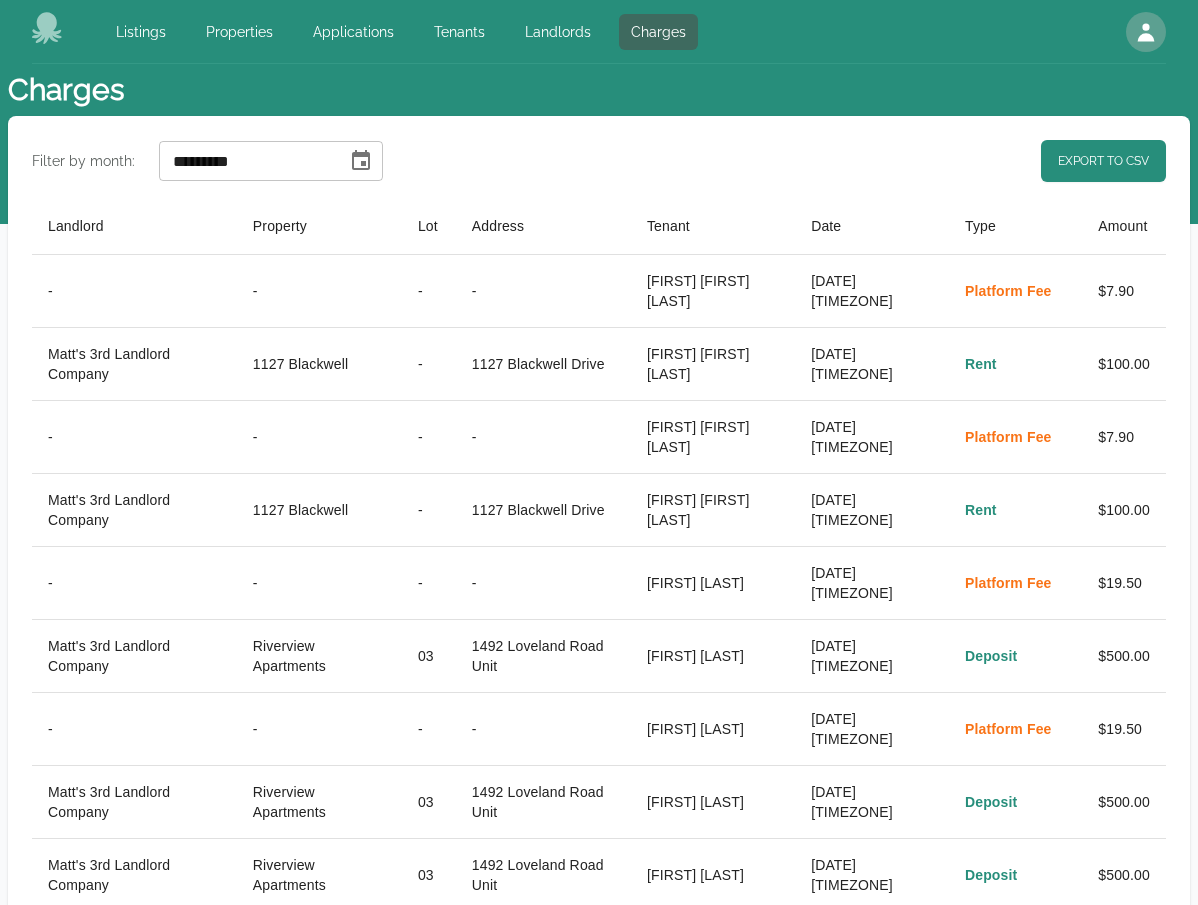 drag, startPoint x: 683, startPoint y: 99, endPoint x: 687, endPoint y: 114, distance: 15.524175 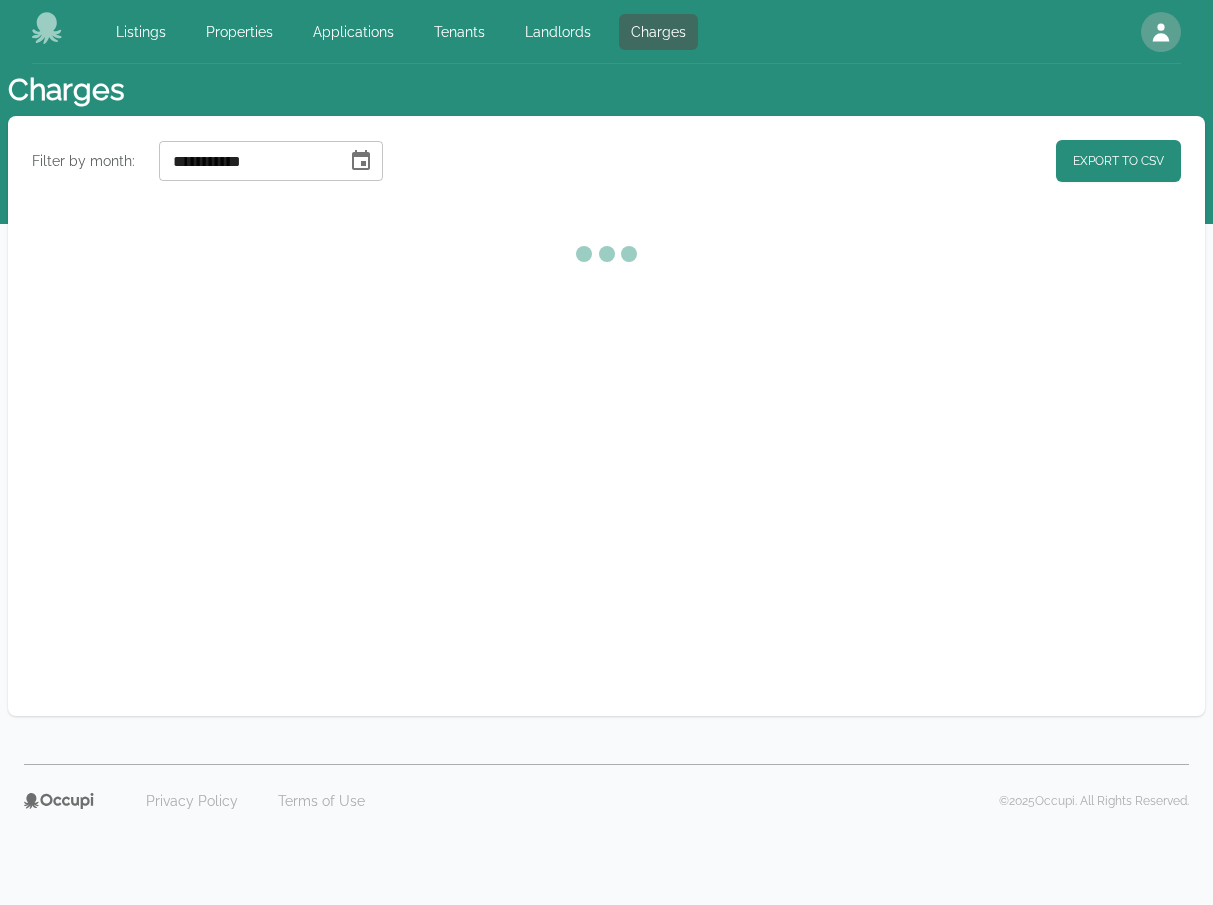 select on "**" 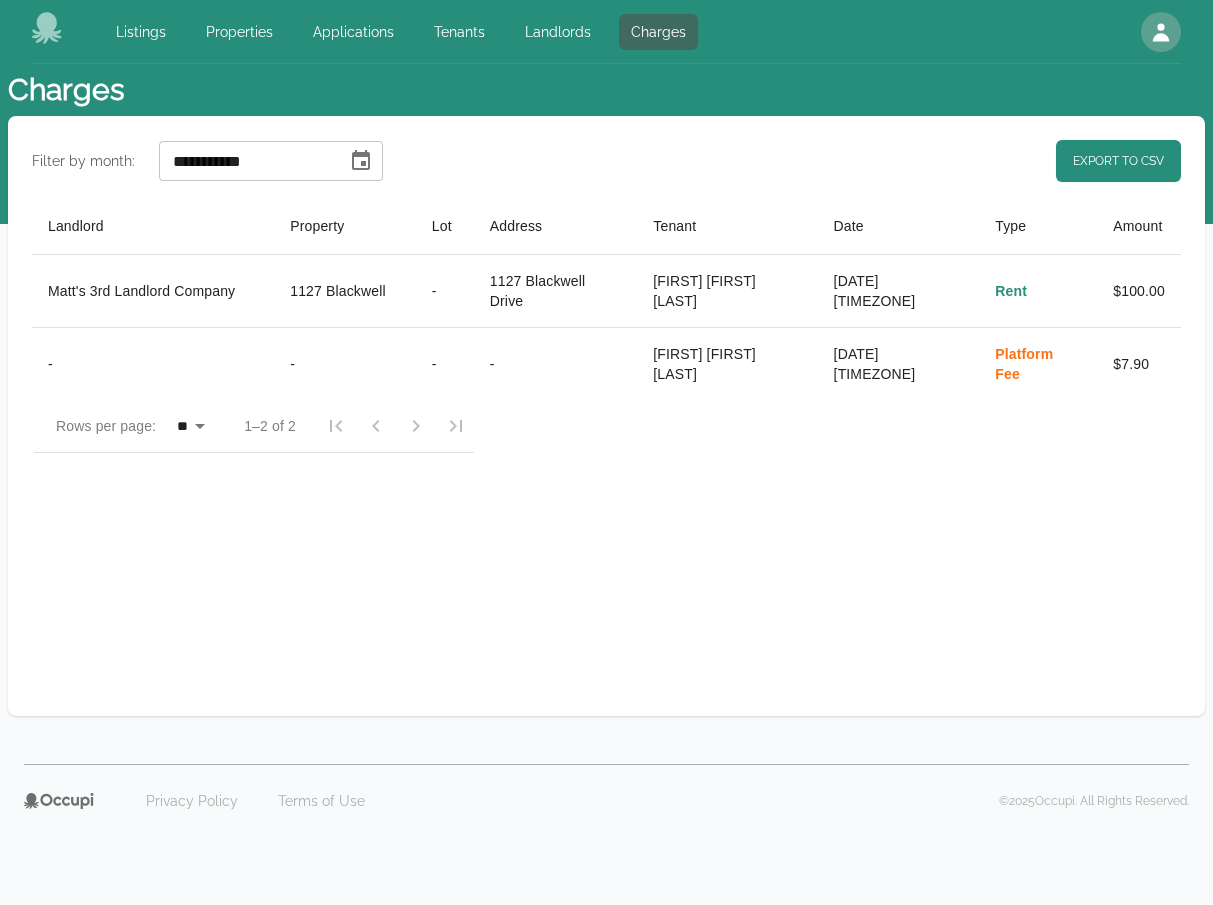 select on "**" 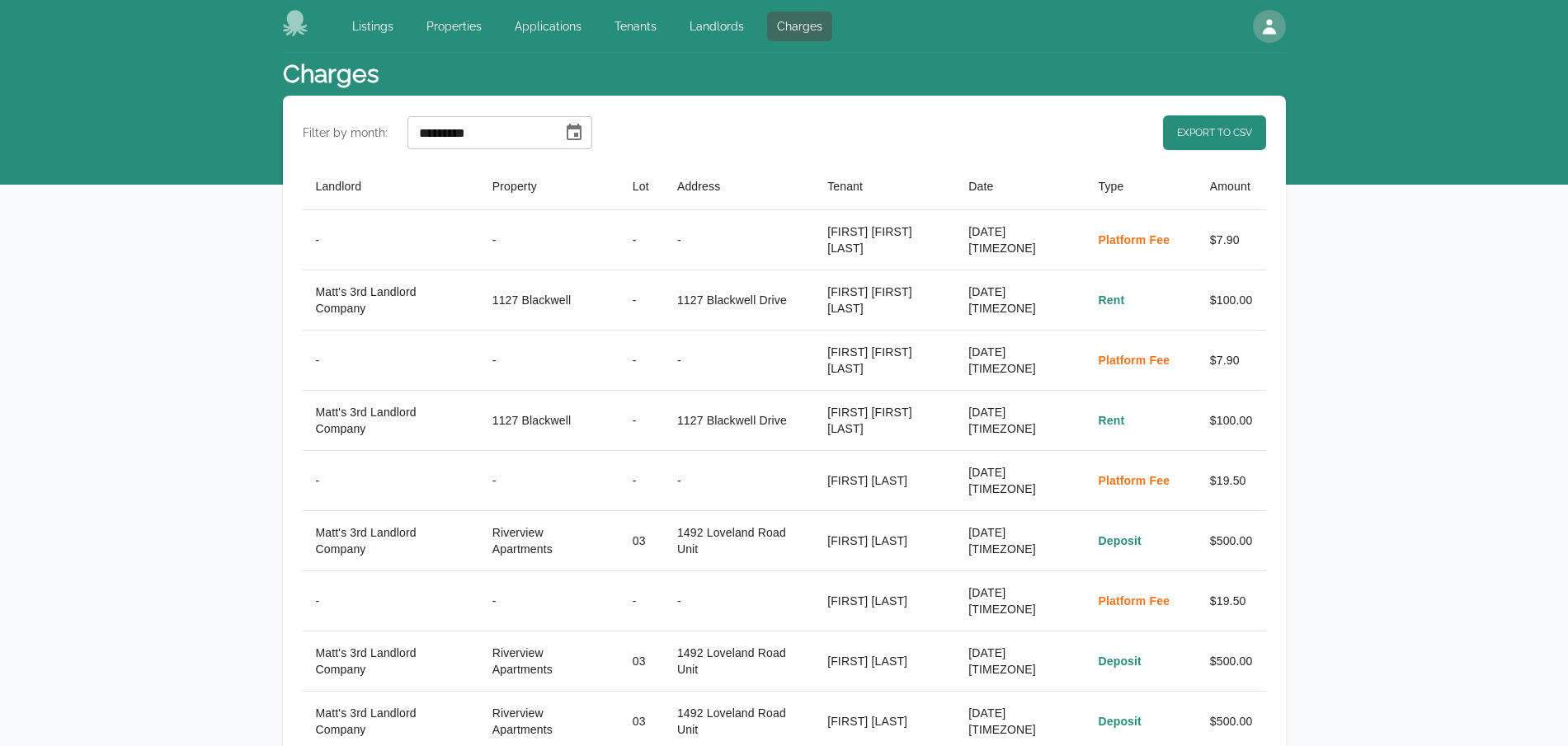 click on "Charges Filter by month: ********* ​ Export to CSV Landlord Property Lot Address Tenant Date Type Amount - - - - [FIRST] [FIRST] [LAST] [DATE] [TIMEZONE] Platform Fee $7.90 Matt's 3rd Landlord Company [NUMBER] [STREET] - [NUMBER] [STREET] [FIRST] [FIRST] [LAST] [DATE] [TIMEZONE] Rent $100.00 - - - - [FIRST] [FIRST] [LAST] [DATE] [TIMEZONE] Platform Fee $7.90 Matt's 3rd Landlord Company [NUMBER] [STREET] - [NUMBER] [STREET] [FIRST] [FIRST] [LAST] [DATE] [TIMEZONE] Rent $100.00 - - - - [FIRST] [LAST] [DATE] [TIMEZONE] Platform Fee $19.50 Matt's 3rd Landlord Company Riverview Apartments 03 [NUMBER] [STREET] Unit [FIRST] [LAST] [DATE] [TIMEZONE] Deposit $500.00 - - - - [FIRST] [LAST] [DATE] [TIMEZONE] Platform Fee $19.50 Matt's 3rd Landlord Company Riverview Apartments 03 [NUMBER] [STREET] Unit [FIRST] [LAST] [DATE] [TIMEZONE] Deposit $500.00 Matt's 3rd Landlord Company Riverview Apartments 03 [NUMBER] [STREET] Unit [FIRST] [LAST] [DATE] [TIMEZONE] Deposit $500.00 - - - - [FIRST] [LAST] [DATE] [TIMEZONE] Platform Fee $19.50 03 -" at bounding box center (784, 935) 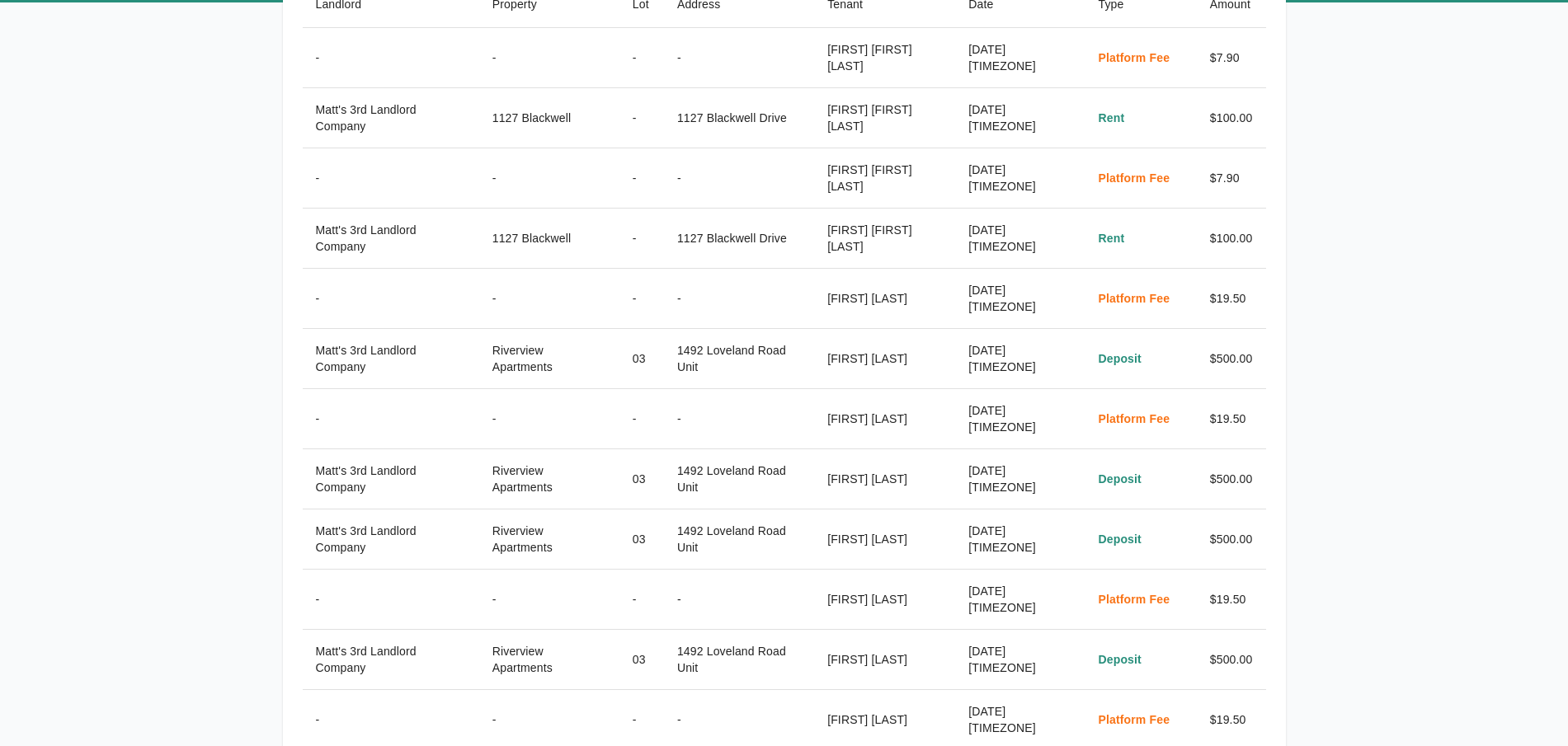 scroll, scrollTop: 0, scrollLeft: 0, axis: both 